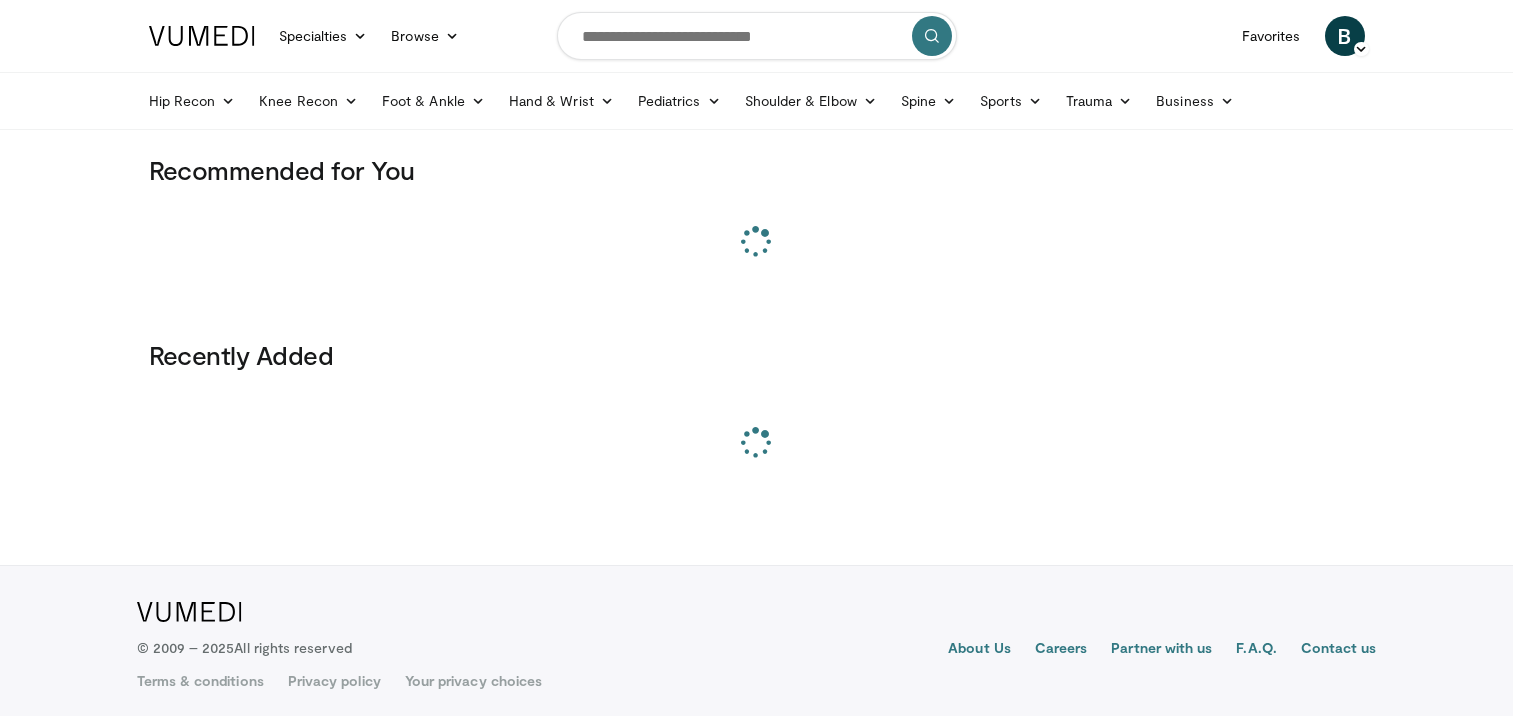 scroll, scrollTop: 0, scrollLeft: 0, axis: both 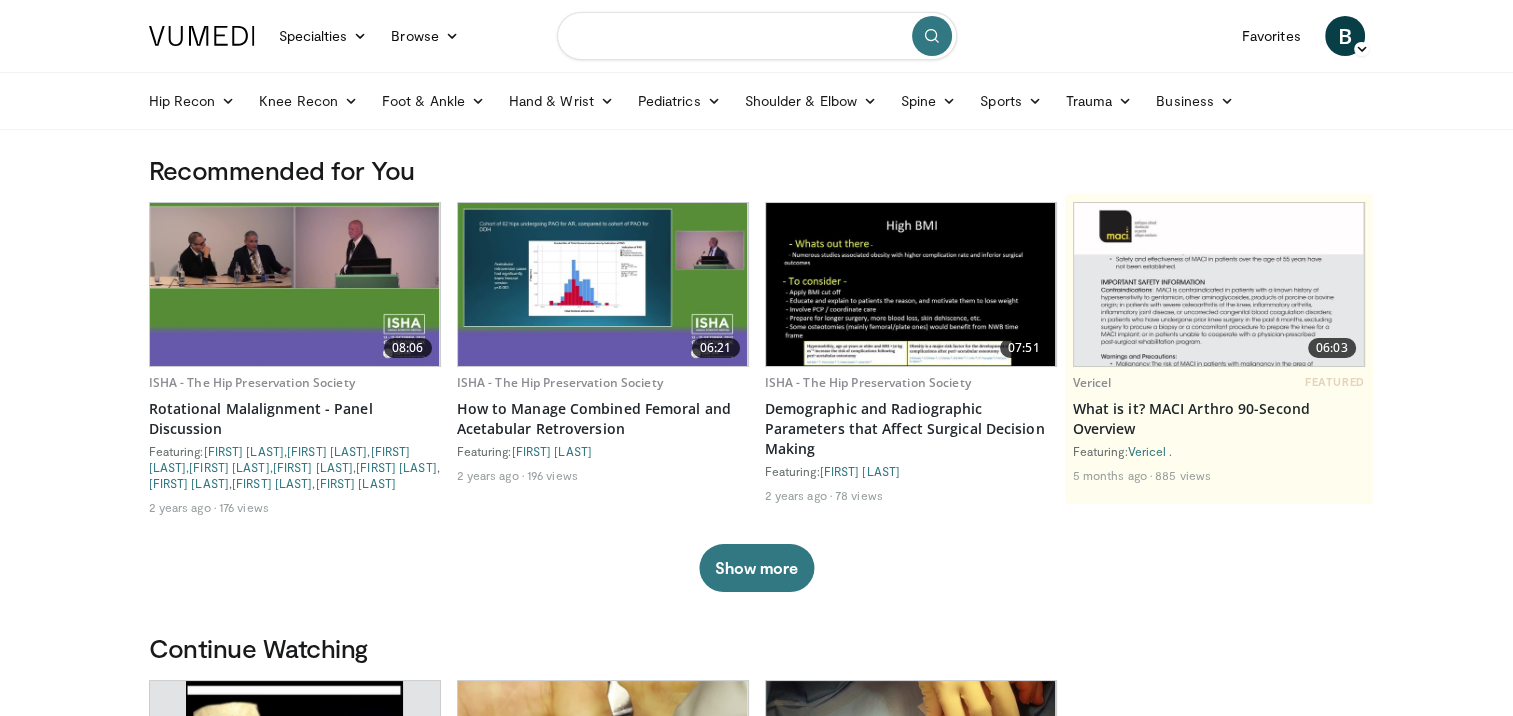 click at bounding box center [757, 36] 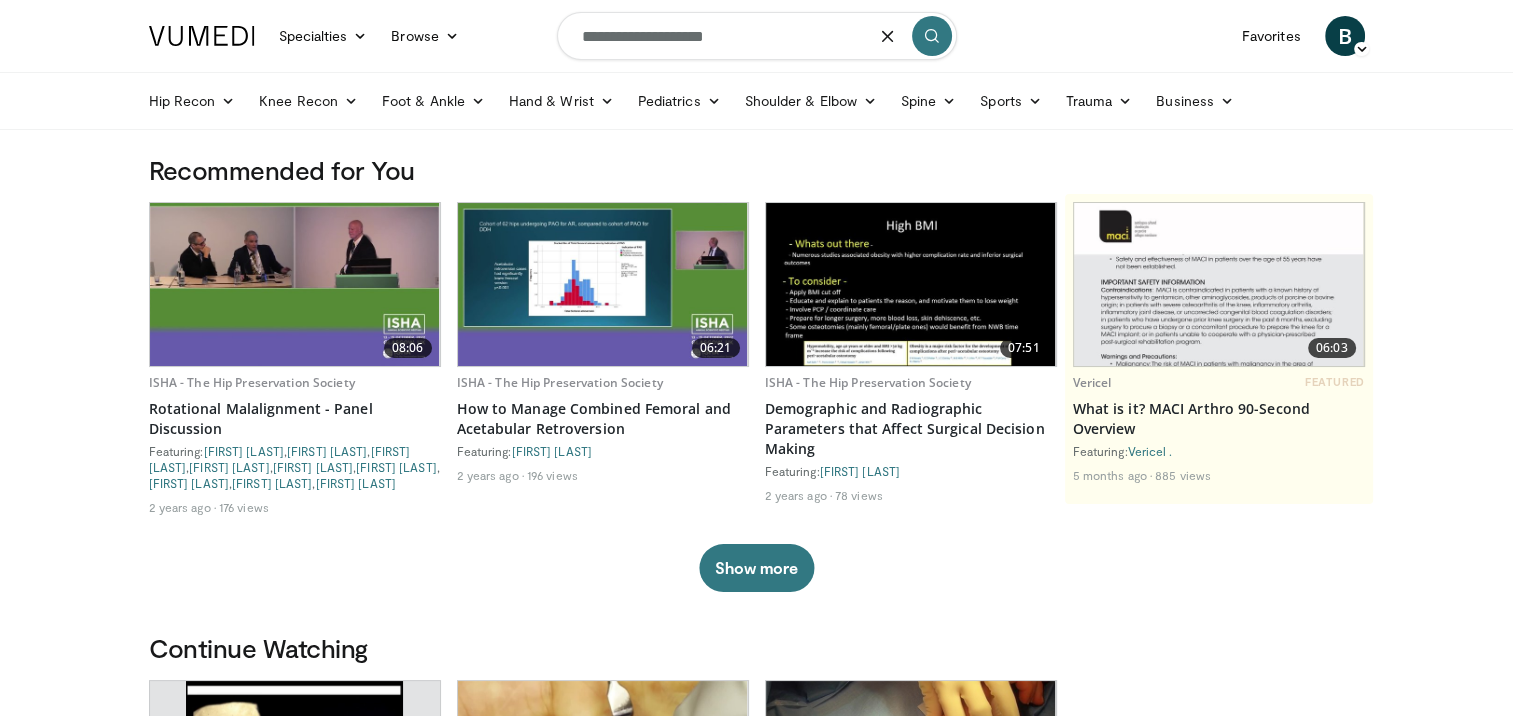 type on "**********" 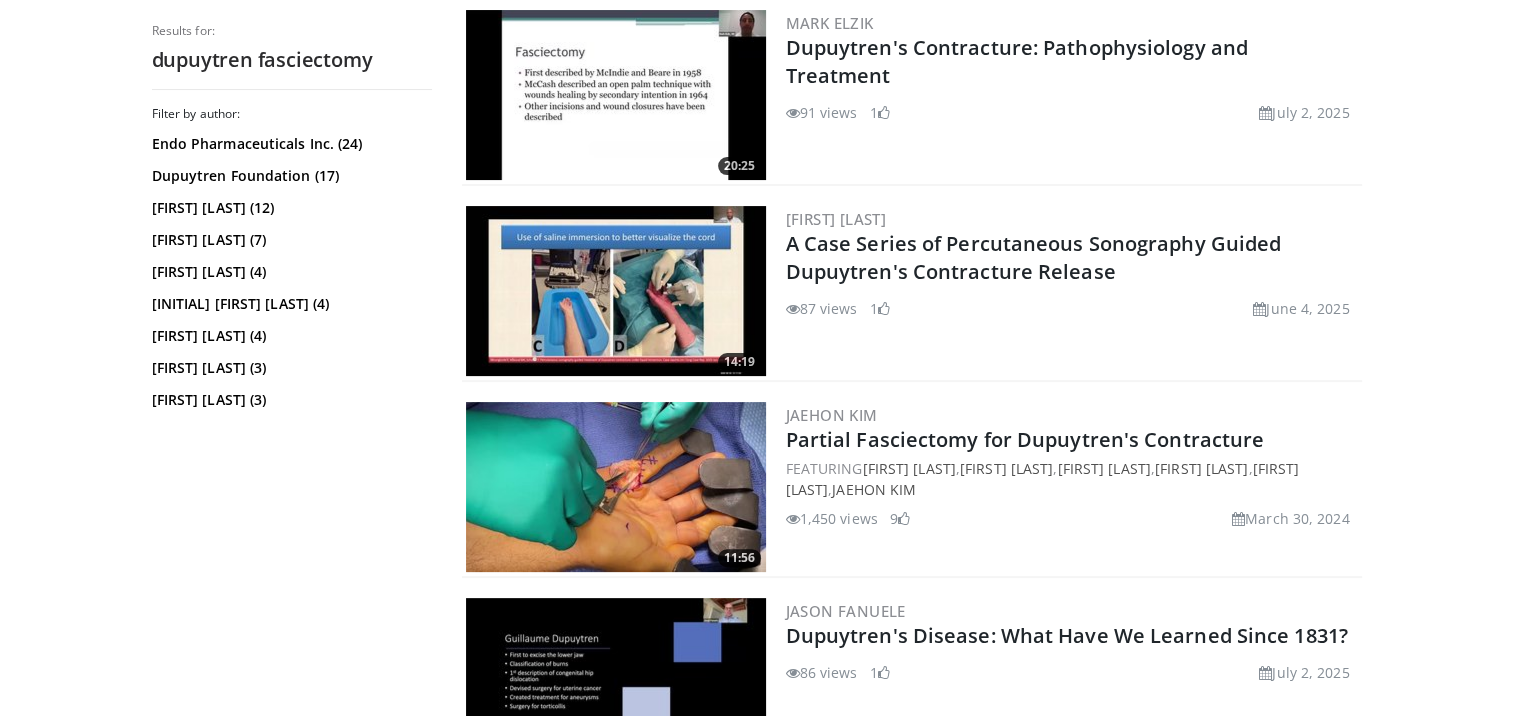scroll, scrollTop: 416, scrollLeft: 0, axis: vertical 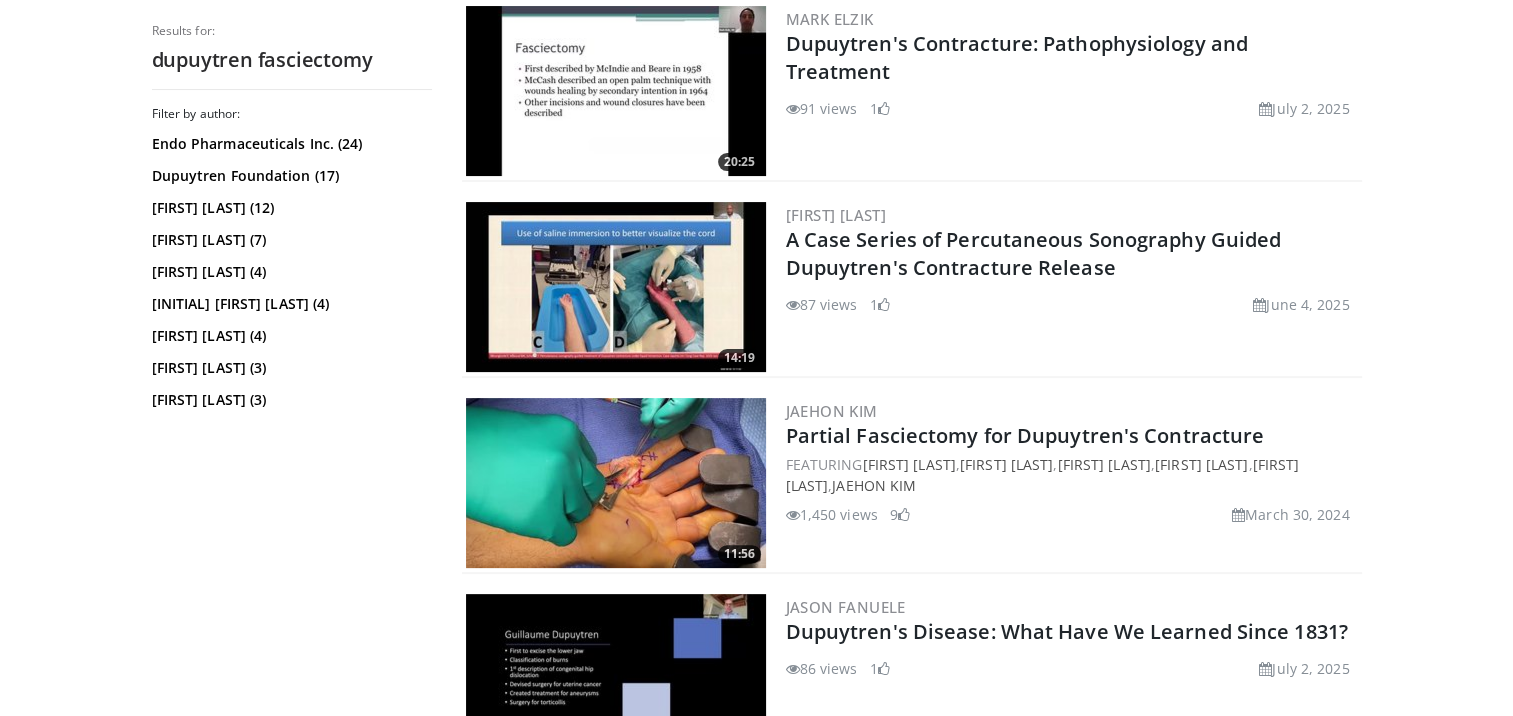 click on "42:11
Smith+Nephew
Joint Ventures Podcast: Intelligent instability: State-of-the-art from the smallest to most severe injuries by Smith + Nephew
FEATURING
Michael Banffy
,
Scott Trenhaile
,
Christopher Klifto
658 views
July 7, 2025
1
20:25
Mark Elzik
Dupuytren's Contracture: Pathophysiology and Treatment
1" at bounding box center [912, 2373] 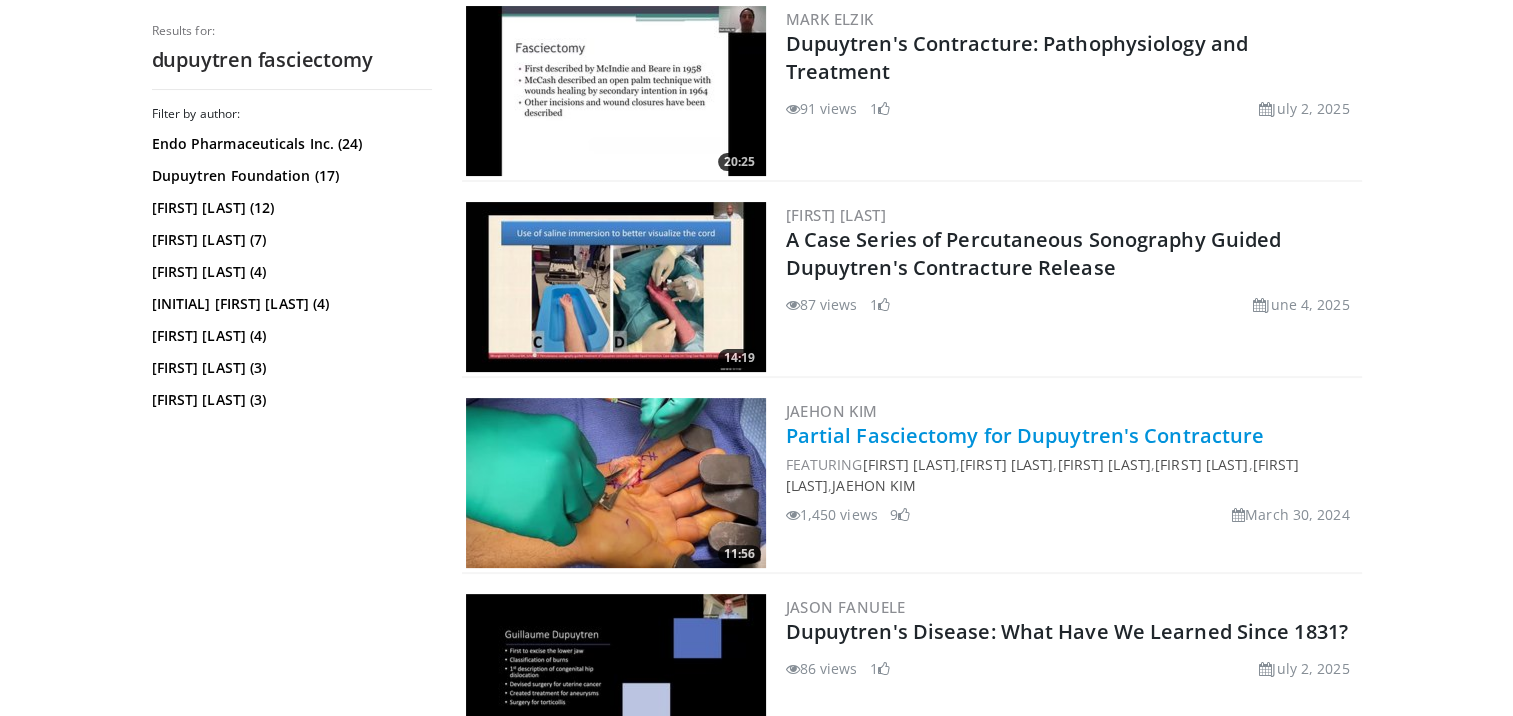 click on "Partial Fasciectomy for Dupuytren's Contracture" at bounding box center [1025, 435] 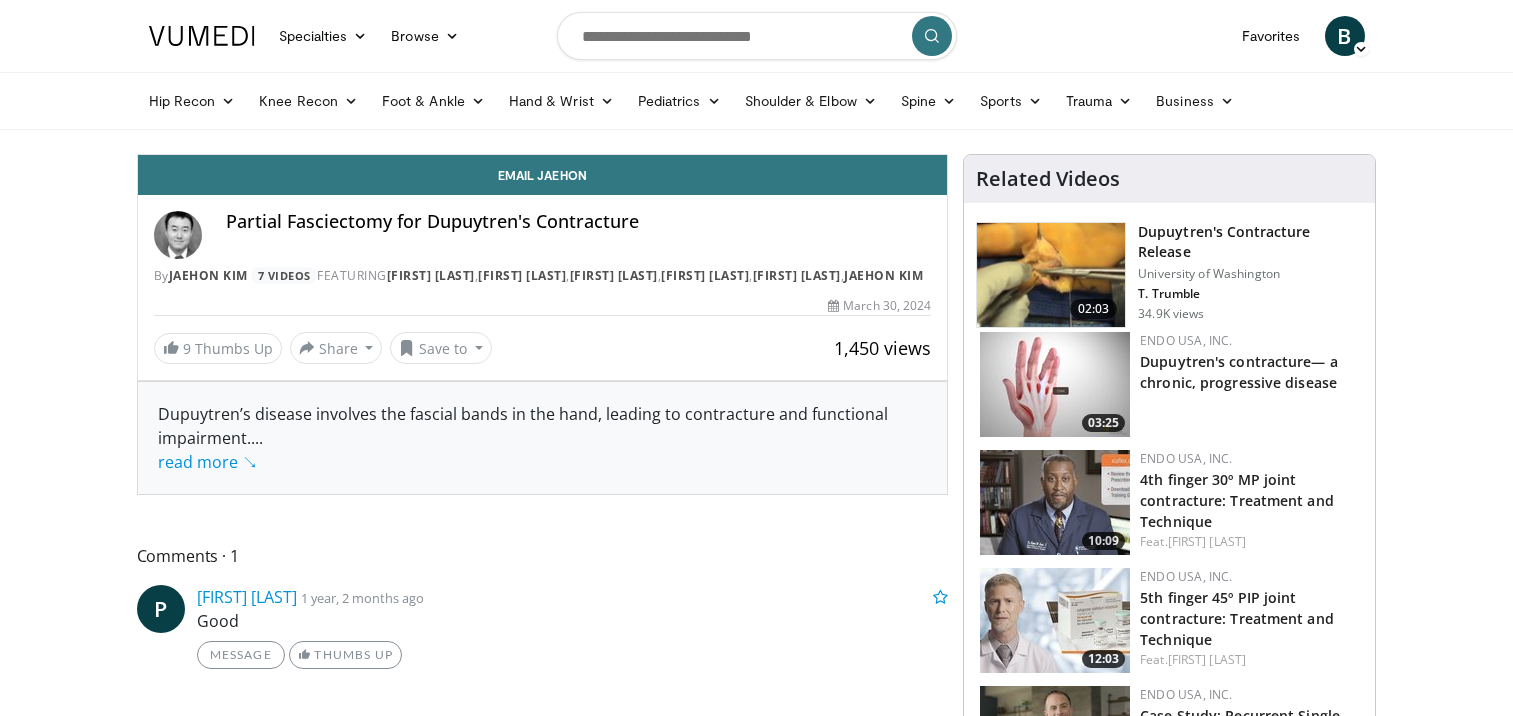 scroll, scrollTop: 0, scrollLeft: 0, axis: both 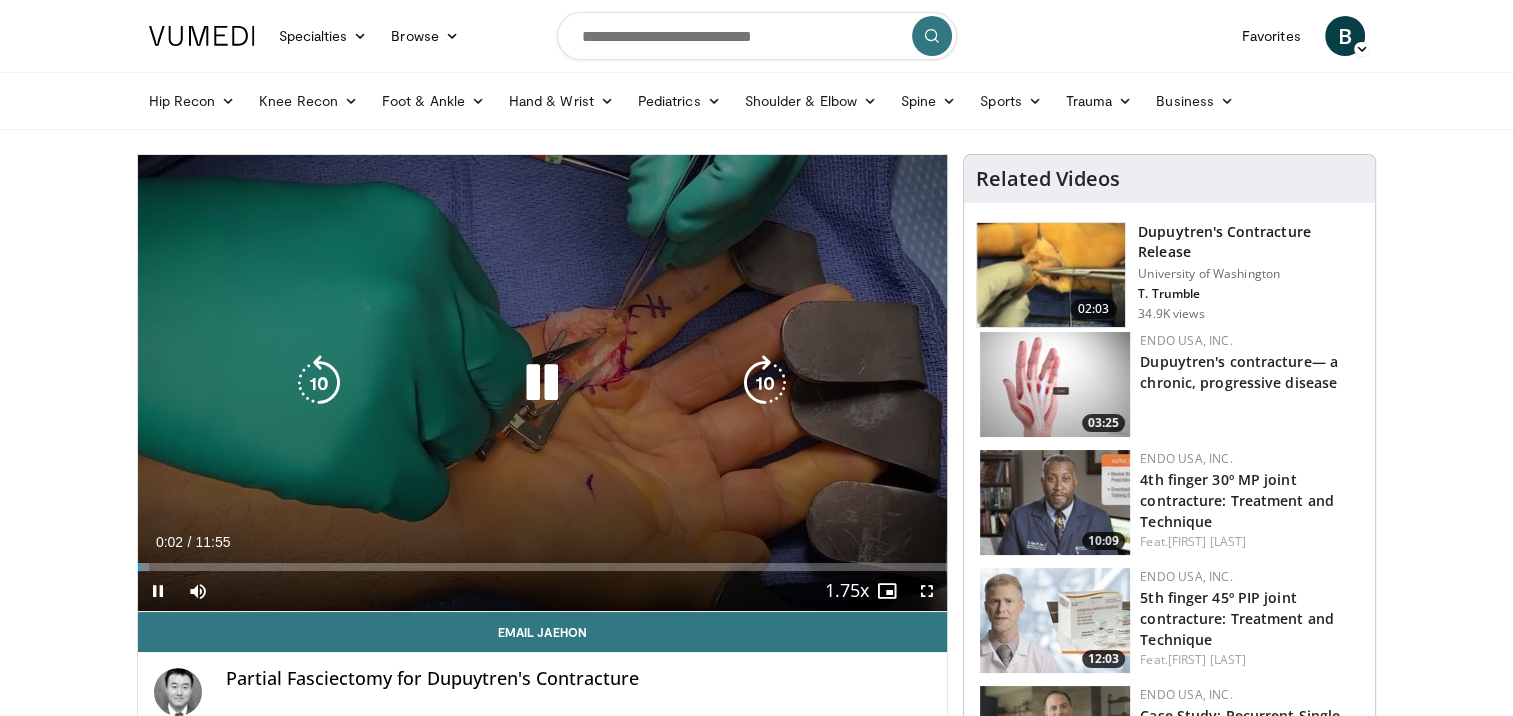 click at bounding box center [542, 383] 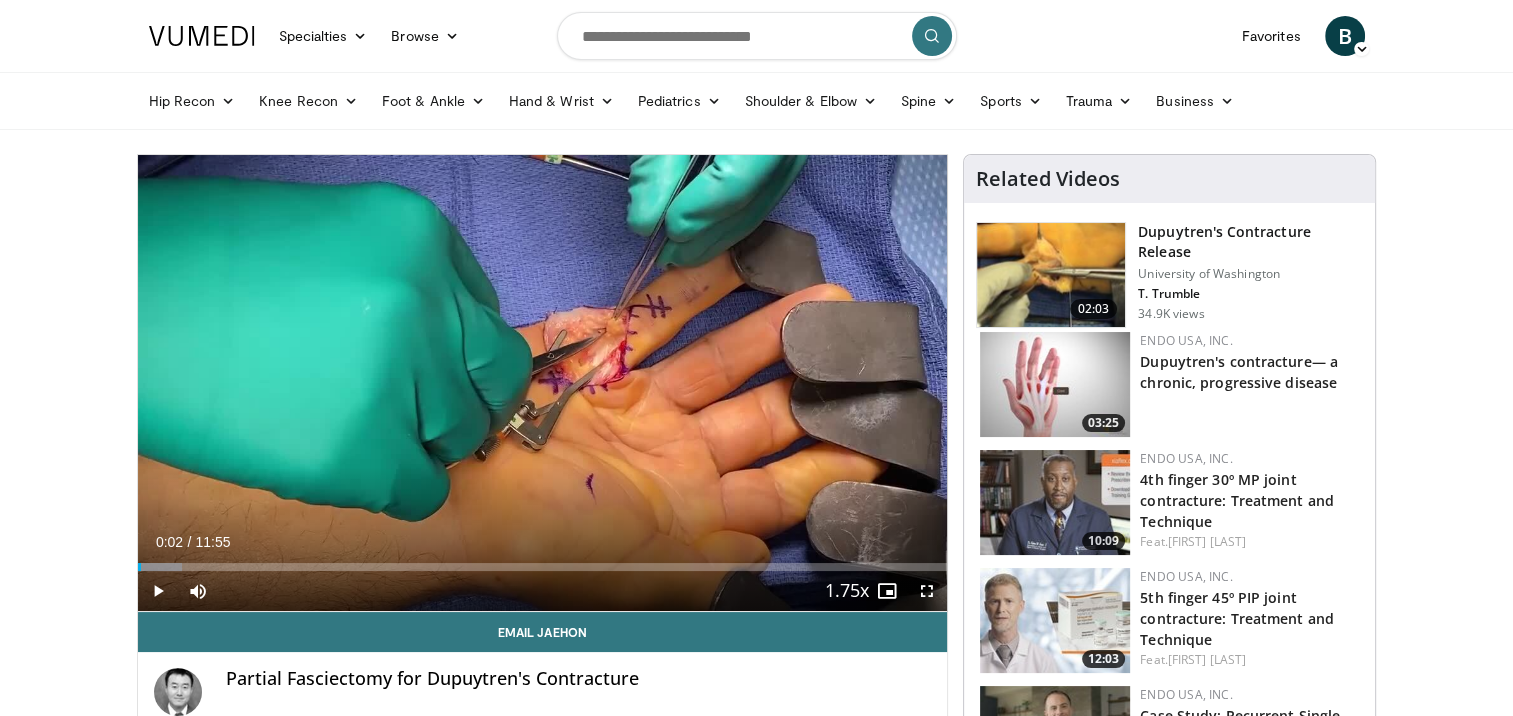 click on "Specialties
Adult & Family Medicine
Allergy, Asthma, Immunology
Anesthesiology
Cardiology
Dental
Dermatology
Endocrinology
Gastroenterology & Hepatology
General Surgery
Hematology & Oncology
Infectious Disease
Nephrology
Neurology
Neurosurgery
Obstetrics & Gynecology
Ophthalmology
Oral Maxillofacial
Orthopaedics
Otolaryngology
Pediatrics
Plastic Surgery
Podiatry
Psychiatry
Pulmonology
Radiation Oncology
Radiology
Rheumatology
Urology" at bounding box center [756, 1451] 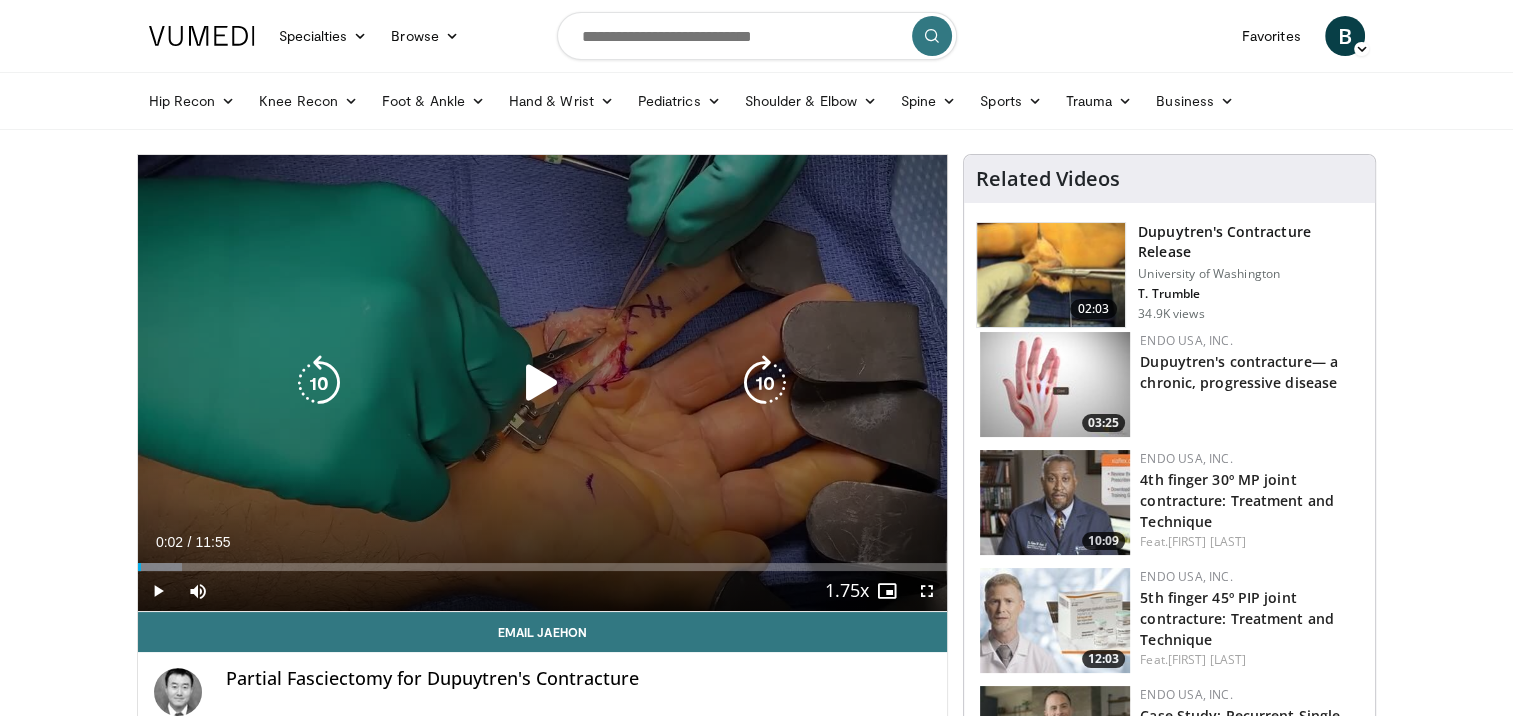 click at bounding box center [542, 383] 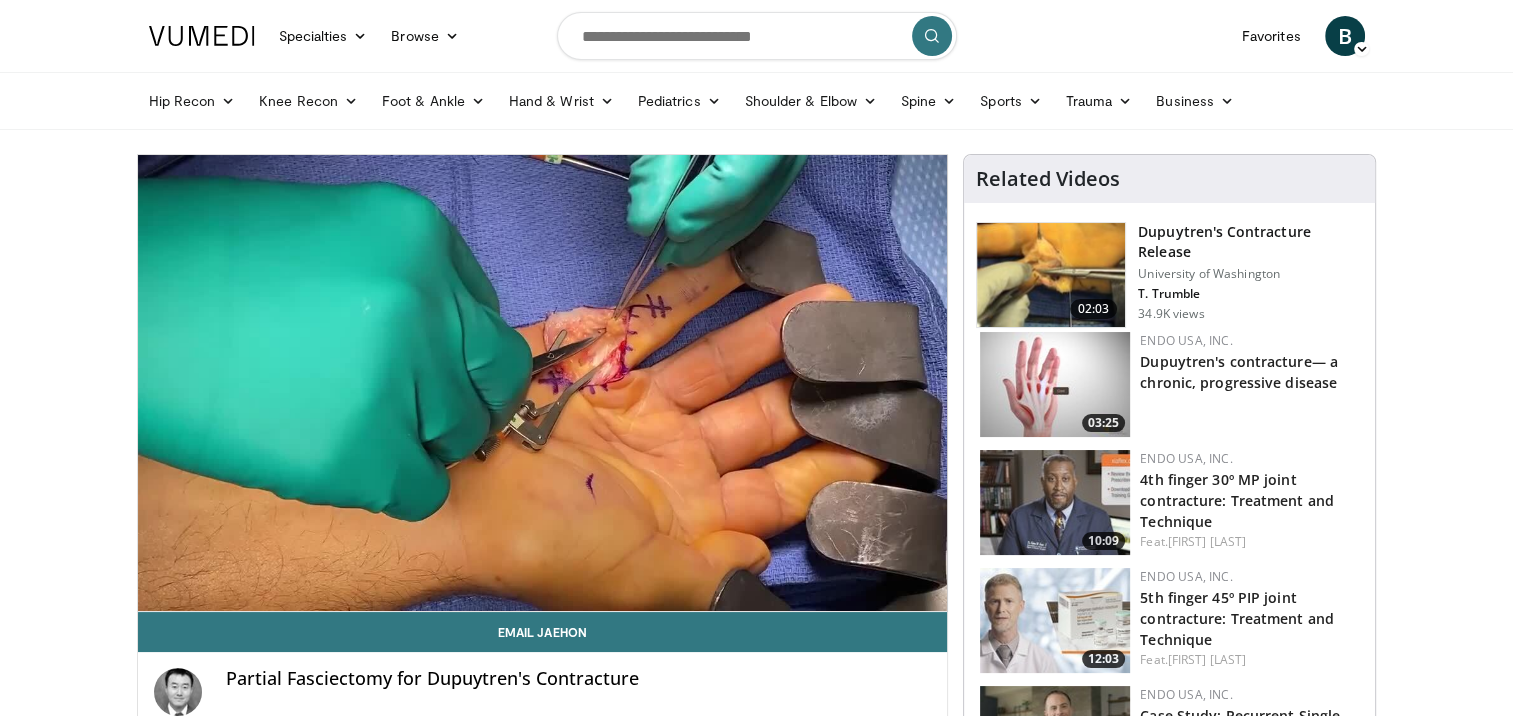 click on "Specialties
Adult & Family Medicine
Allergy, Asthma, Immunology
Anesthesiology
Cardiology
Dental
Dermatology
Endocrinology
Gastroenterology & Hepatology
General Surgery
Hematology & Oncology
Infectious Disease
Nephrology
Neurology
Neurosurgery
Obstetrics & Gynecology
Ophthalmology
Oral Maxillofacial
Orthopaedics
Otolaryngology
Pediatrics
Plastic Surgery
Podiatry
Psychiatry
Pulmonology
Radiation Oncology
Radiology
Rheumatology
Urology" at bounding box center (756, 1451) 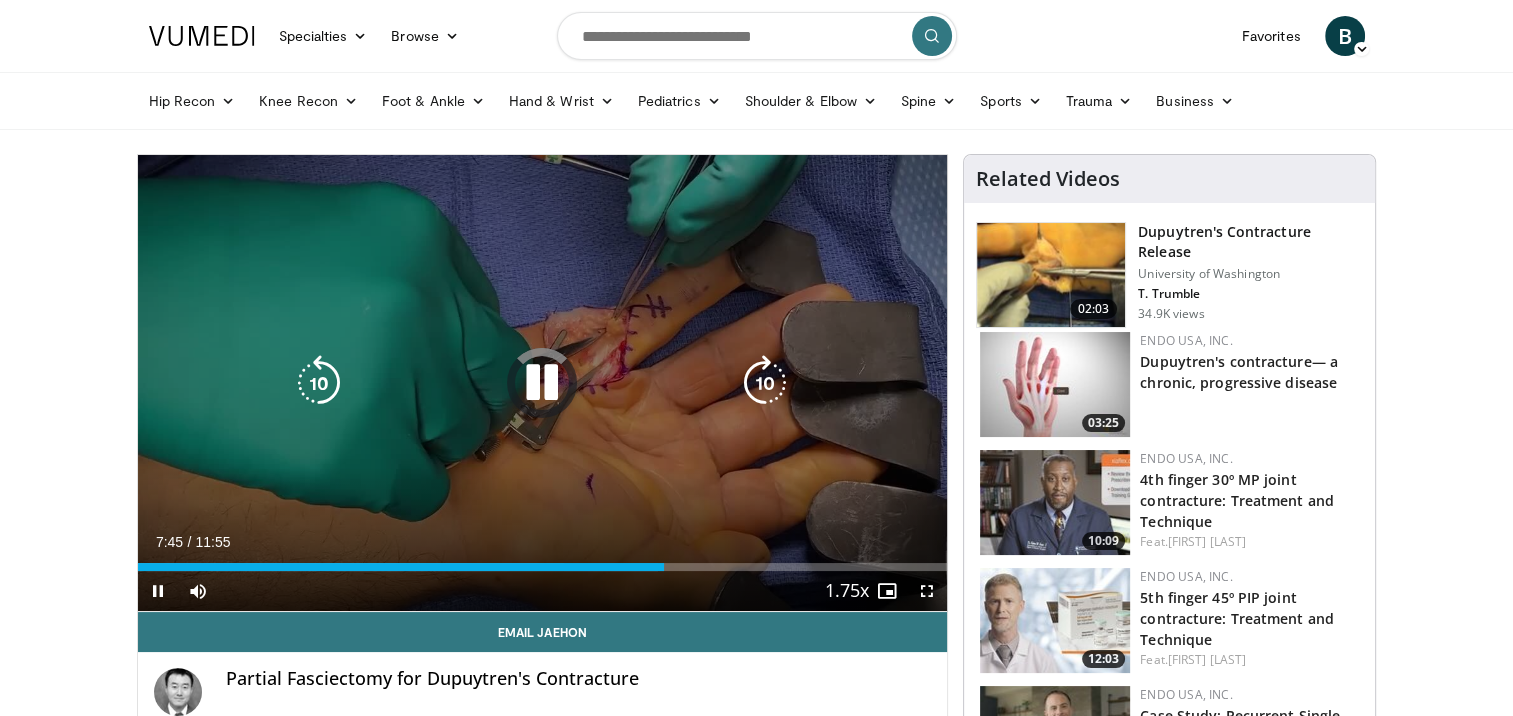 click at bounding box center [542, 383] 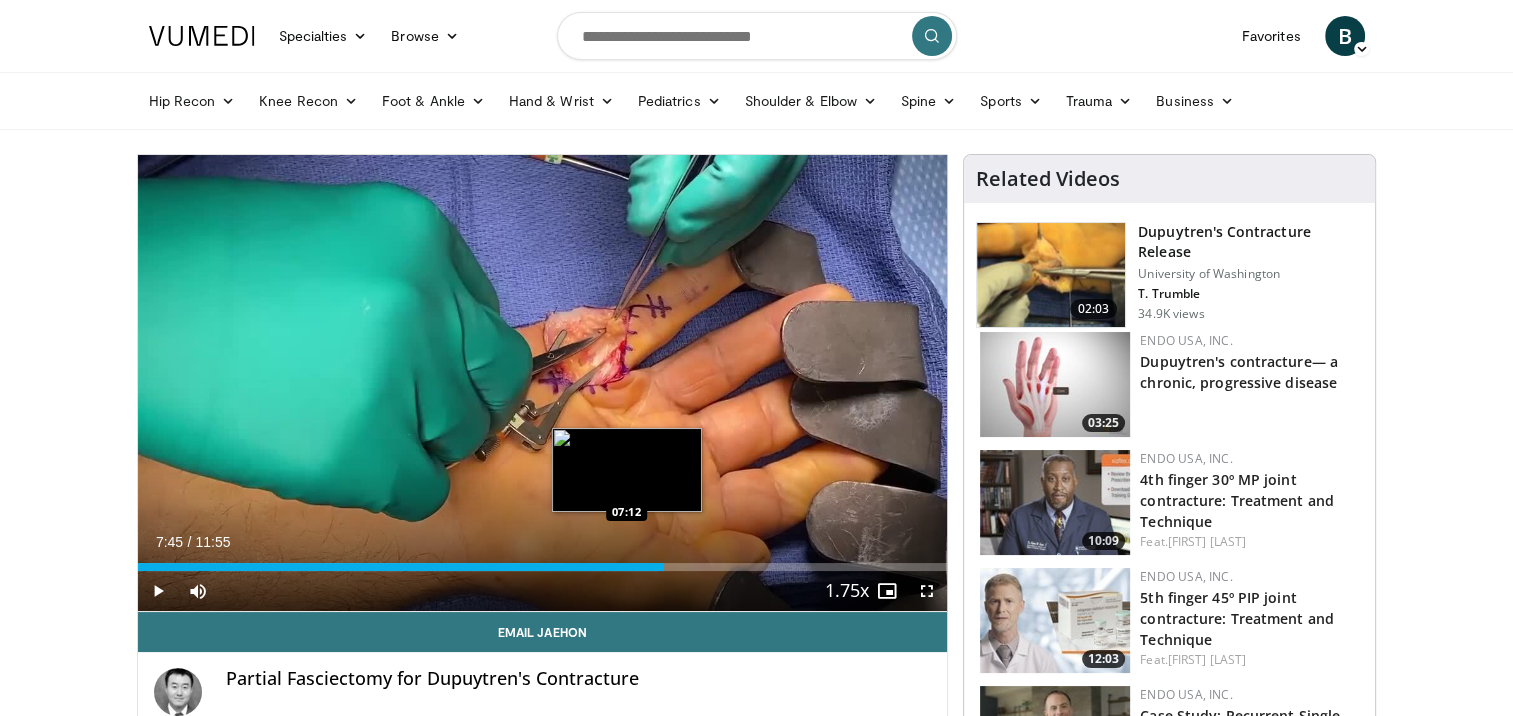 click on "Loaded :  64.34% 07:45 07:12" at bounding box center [543, 567] 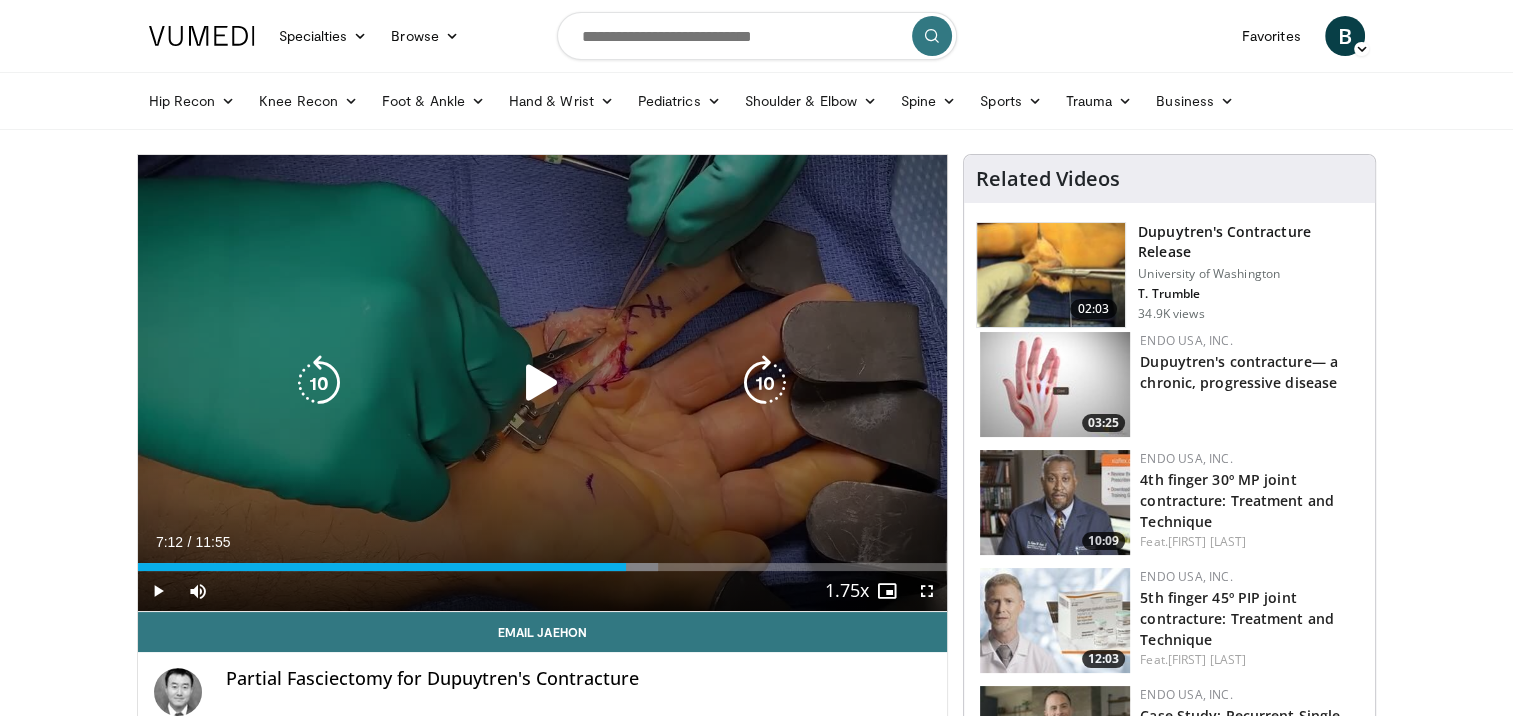 click at bounding box center [542, 383] 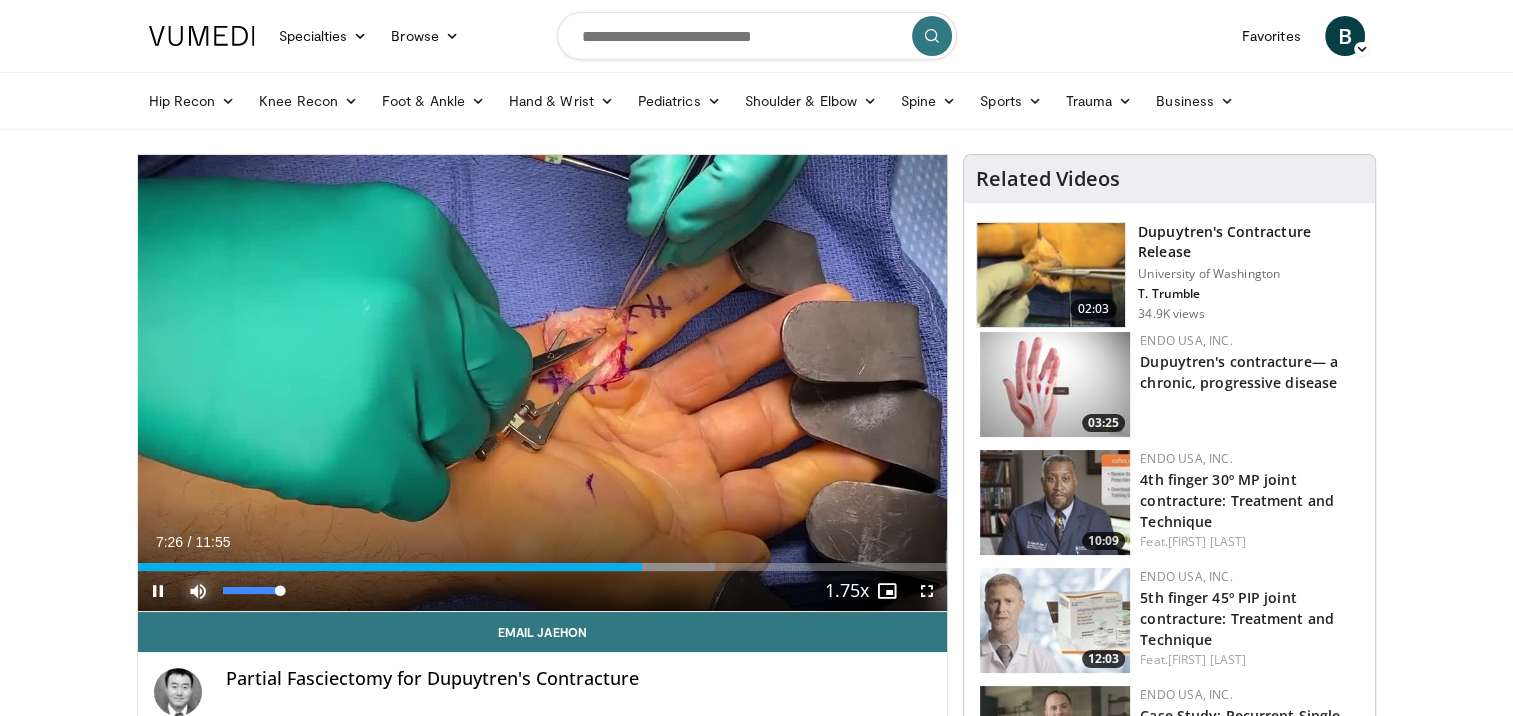 click at bounding box center [198, 591] 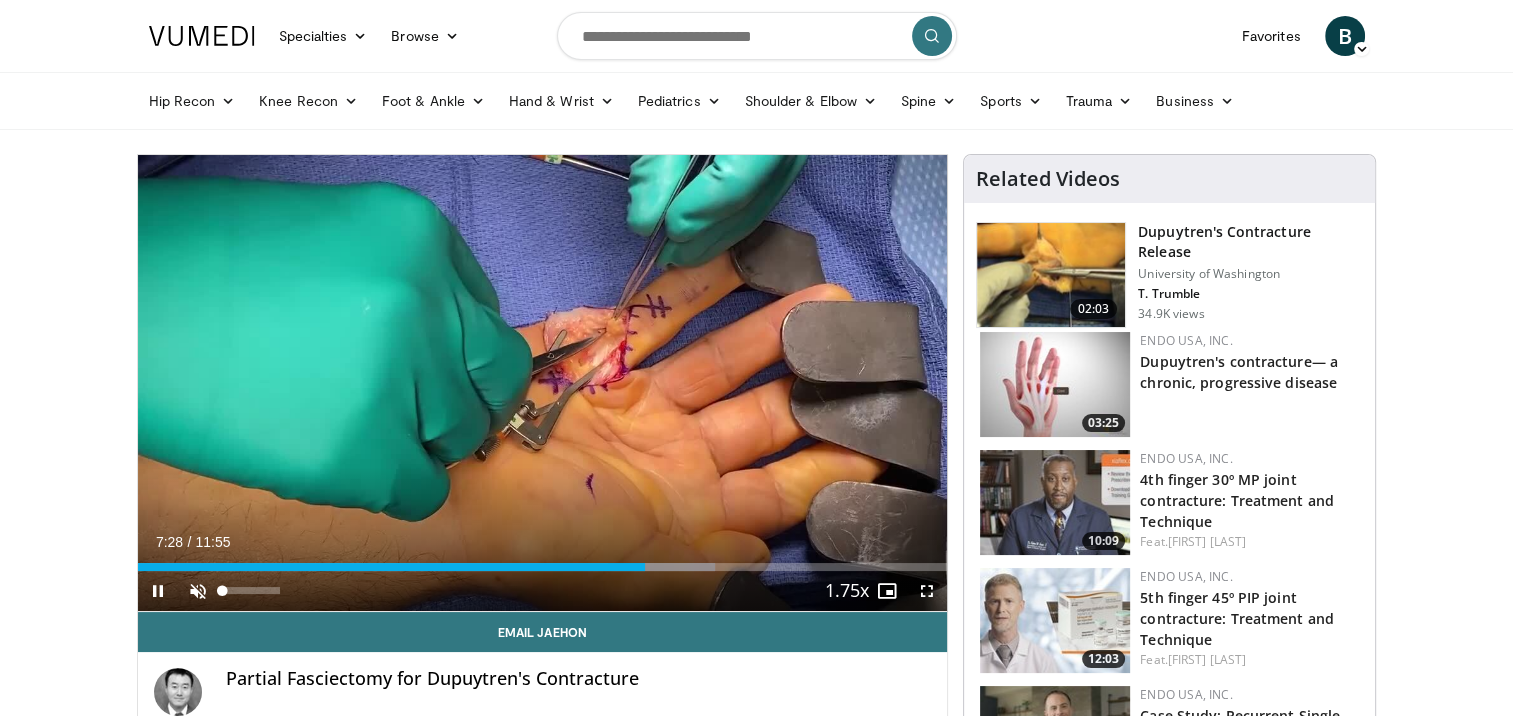 click on "**********" at bounding box center [543, 383] 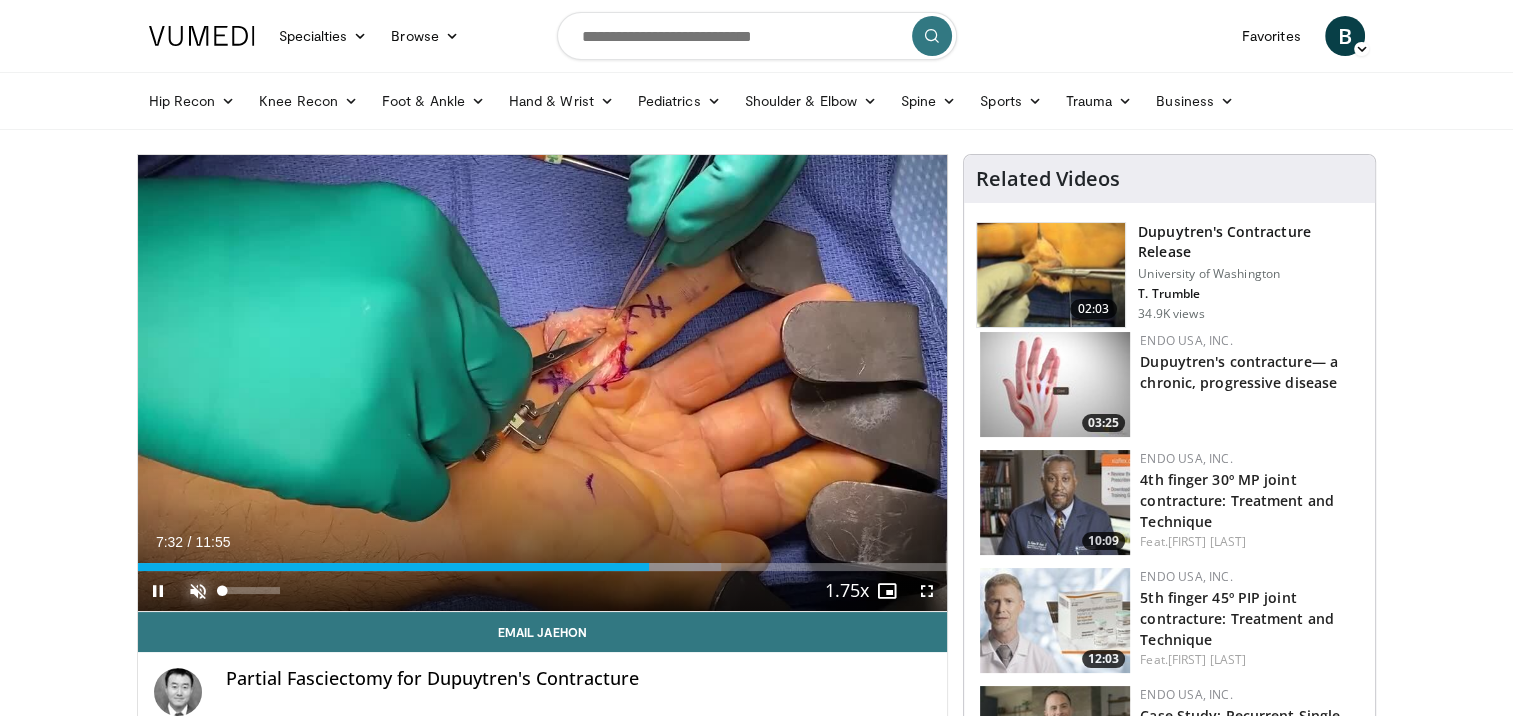 click at bounding box center [198, 591] 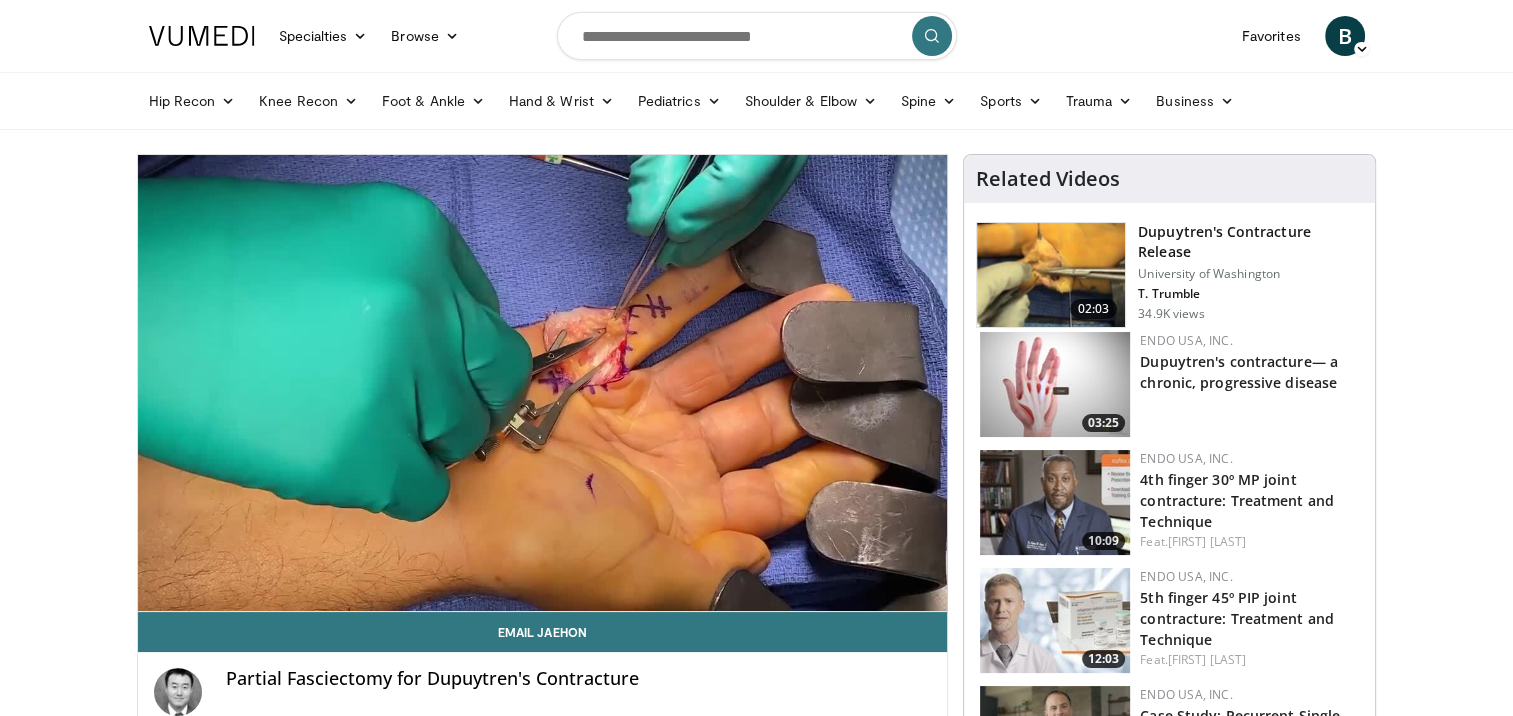 click at bounding box center [1051, 275] 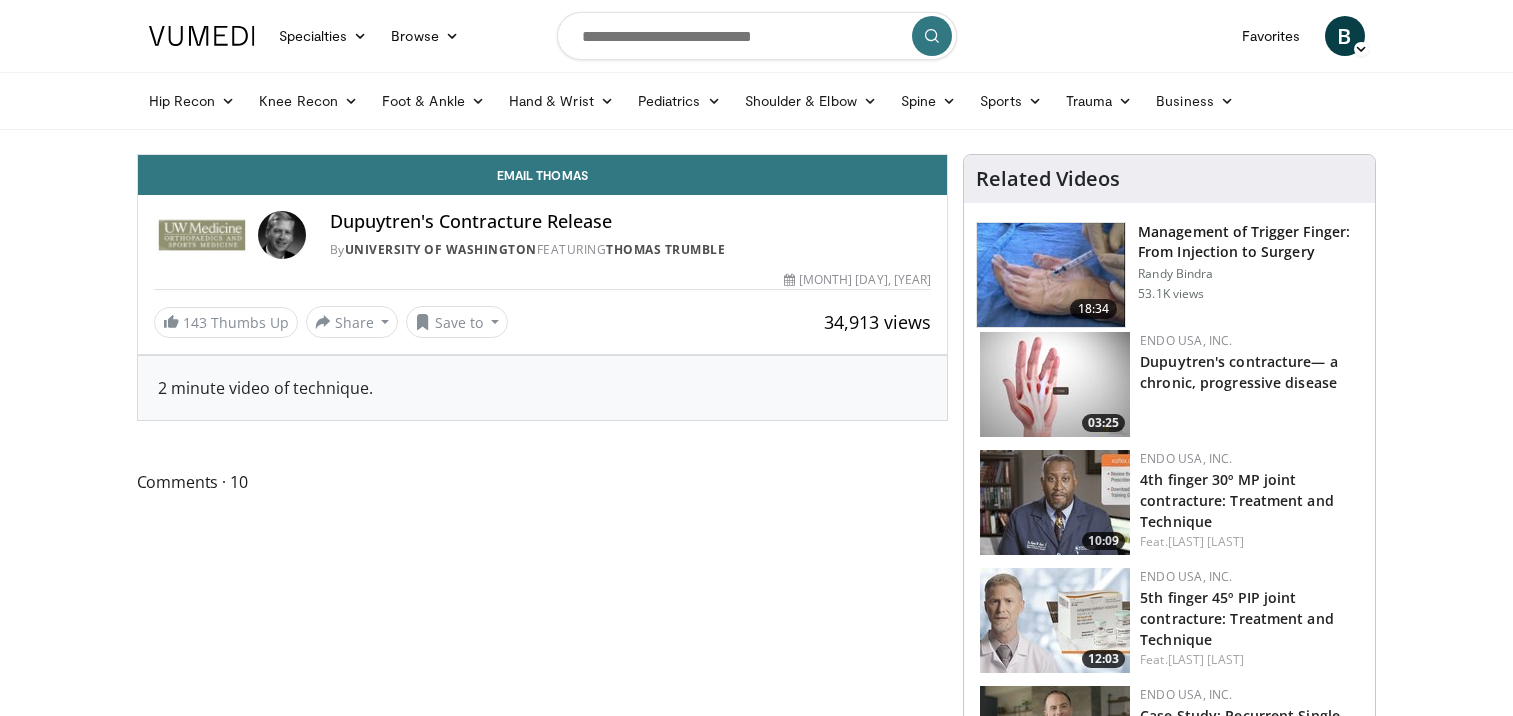 scroll, scrollTop: 0, scrollLeft: 0, axis: both 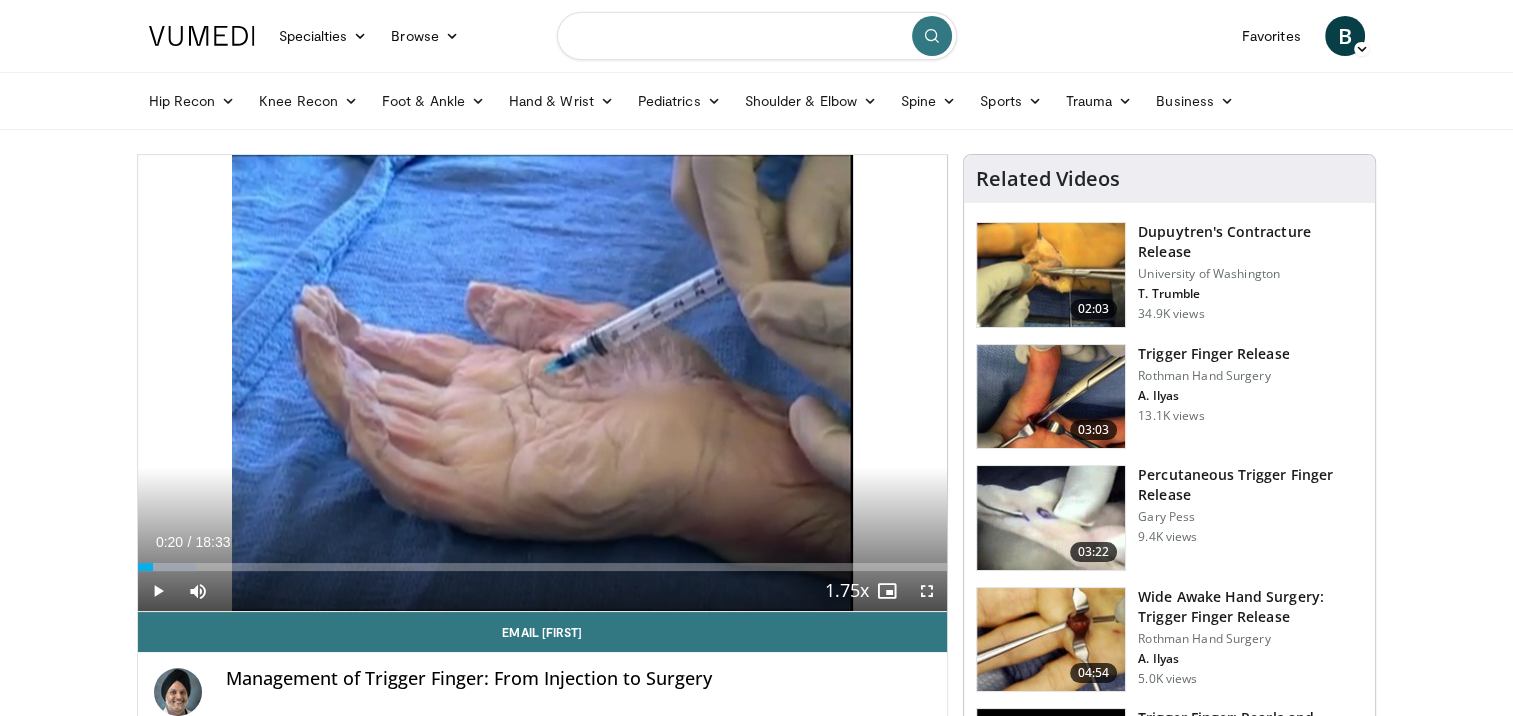 click at bounding box center [757, 36] 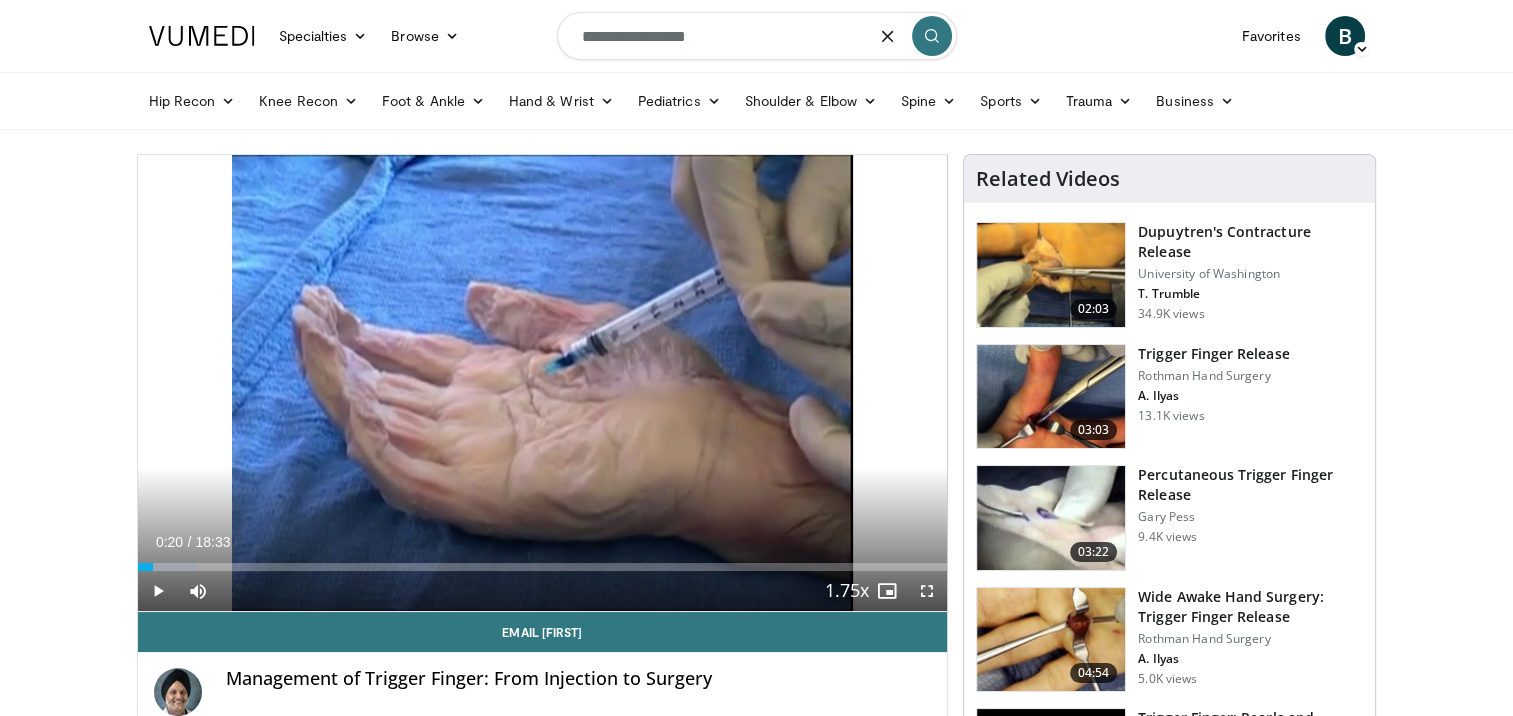 type on "**********" 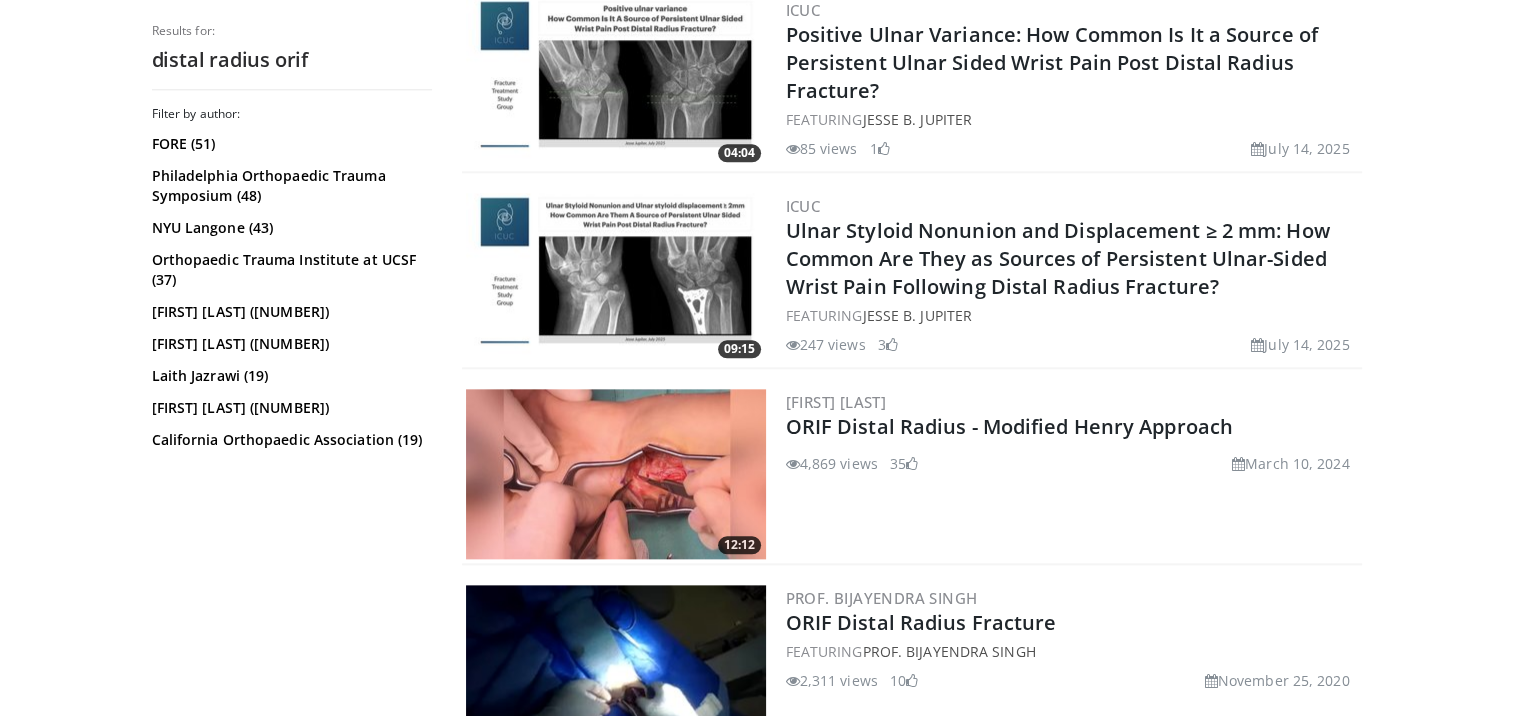 scroll, scrollTop: 2195, scrollLeft: 0, axis: vertical 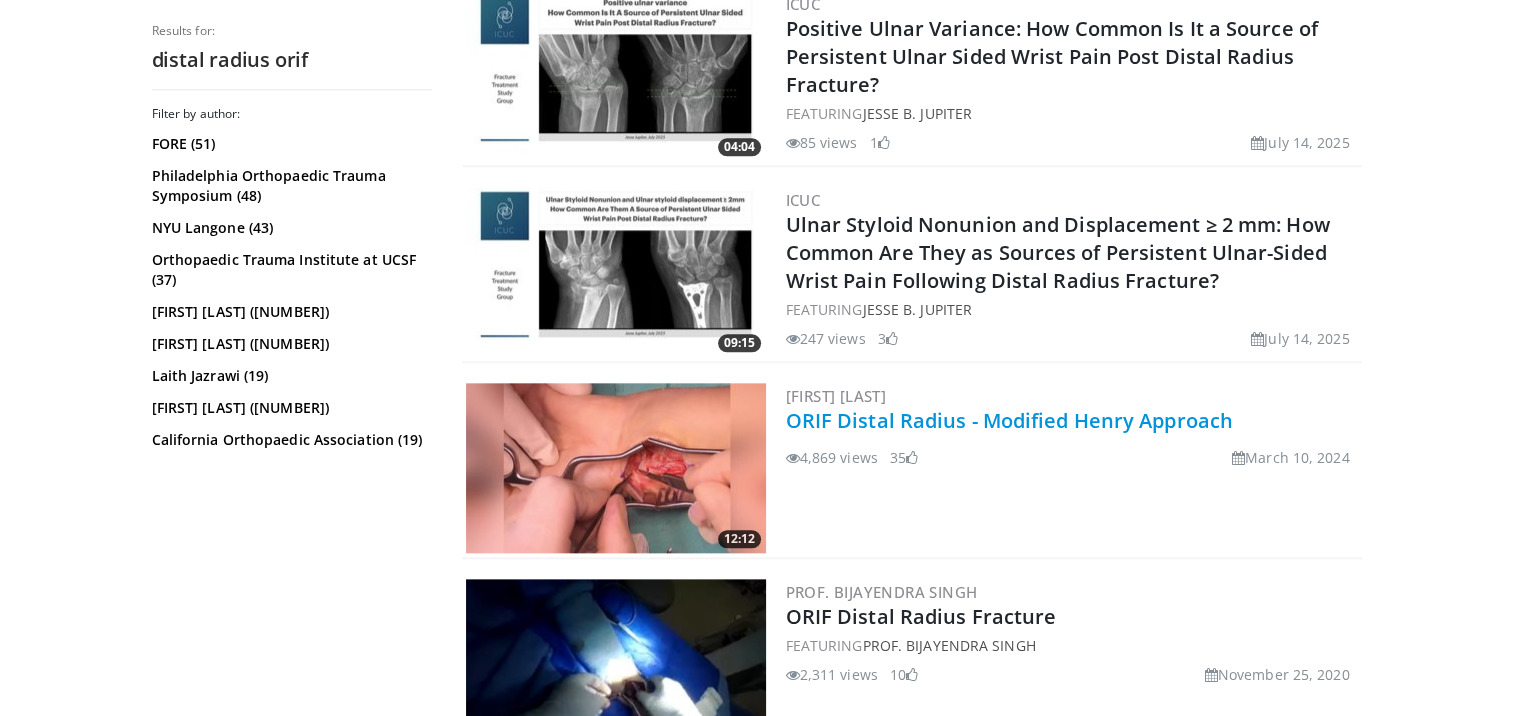 click on "ORIF Distal Radius - Modified Henry Approach" at bounding box center [1009, 420] 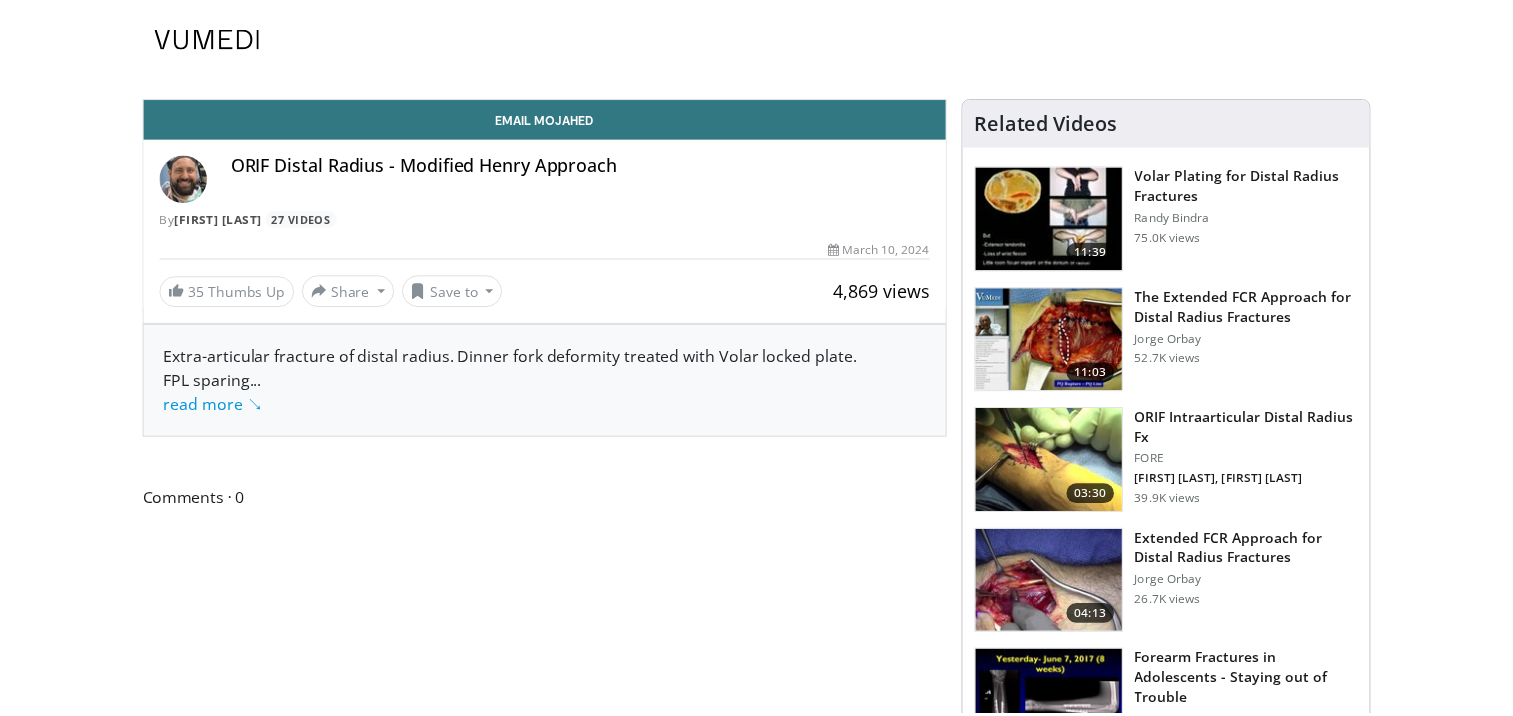 scroll, scrollTop: 0, scrollLeft: 0, axis: both 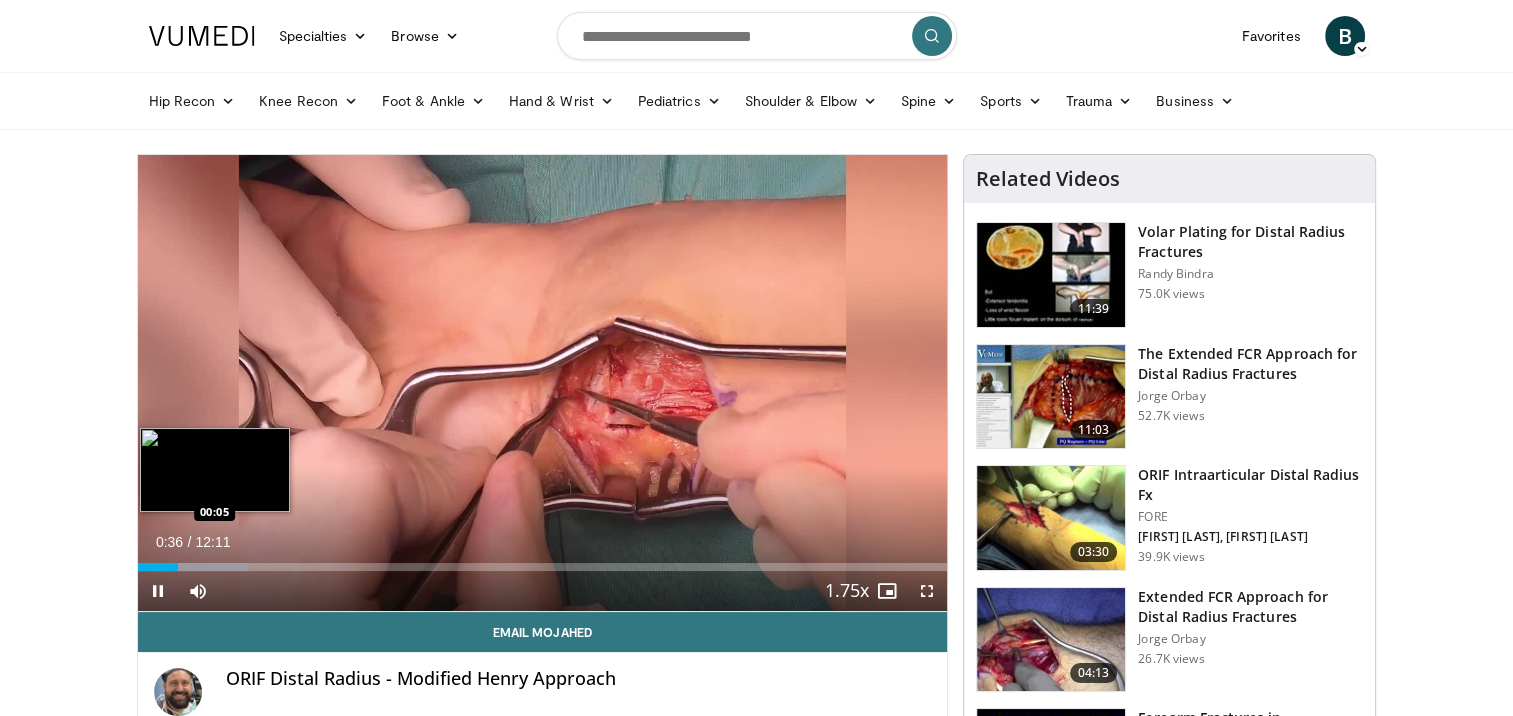 click on "Loaded :  13.64% 00:36 00:05" at bounding box center [543, 567] 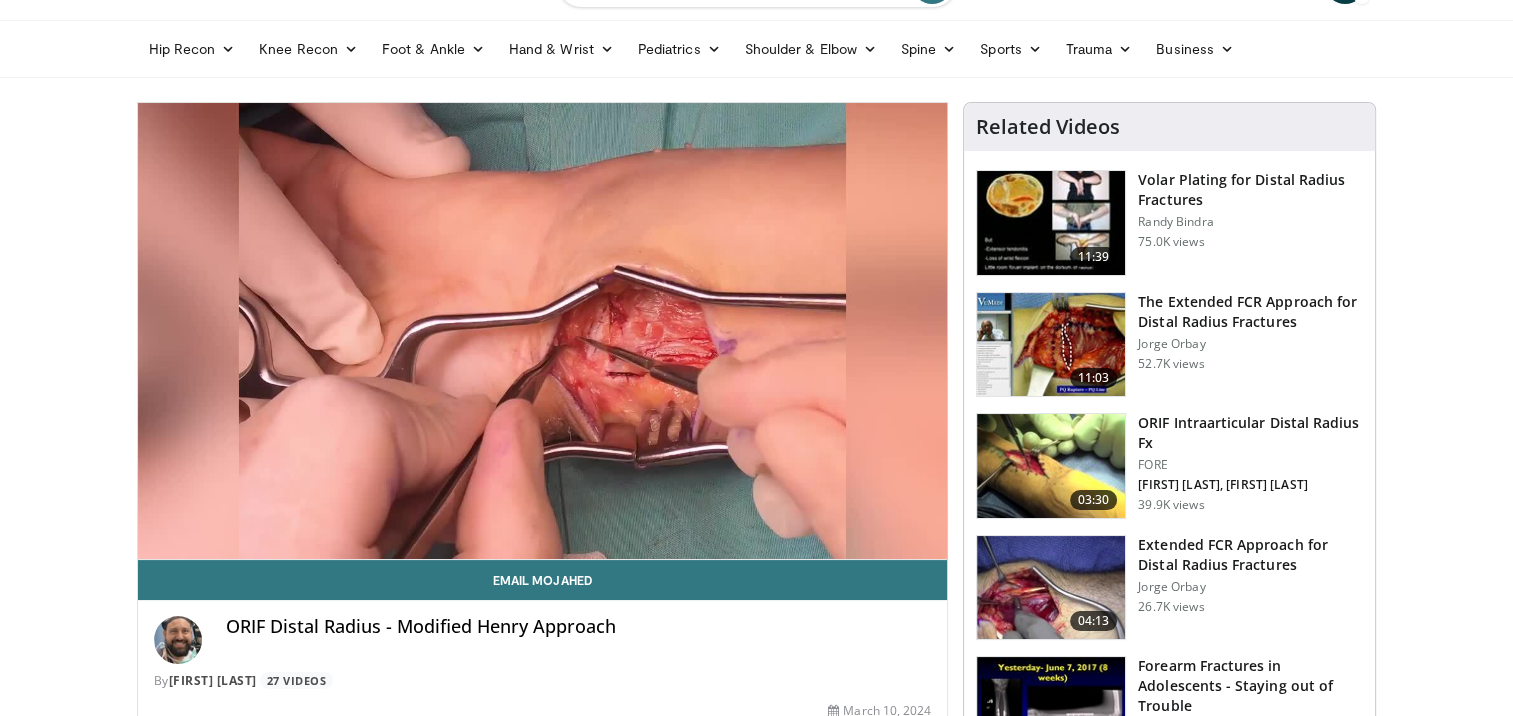 scroll, scrollTop: 41, scrollLeft: 0, axis: vertical 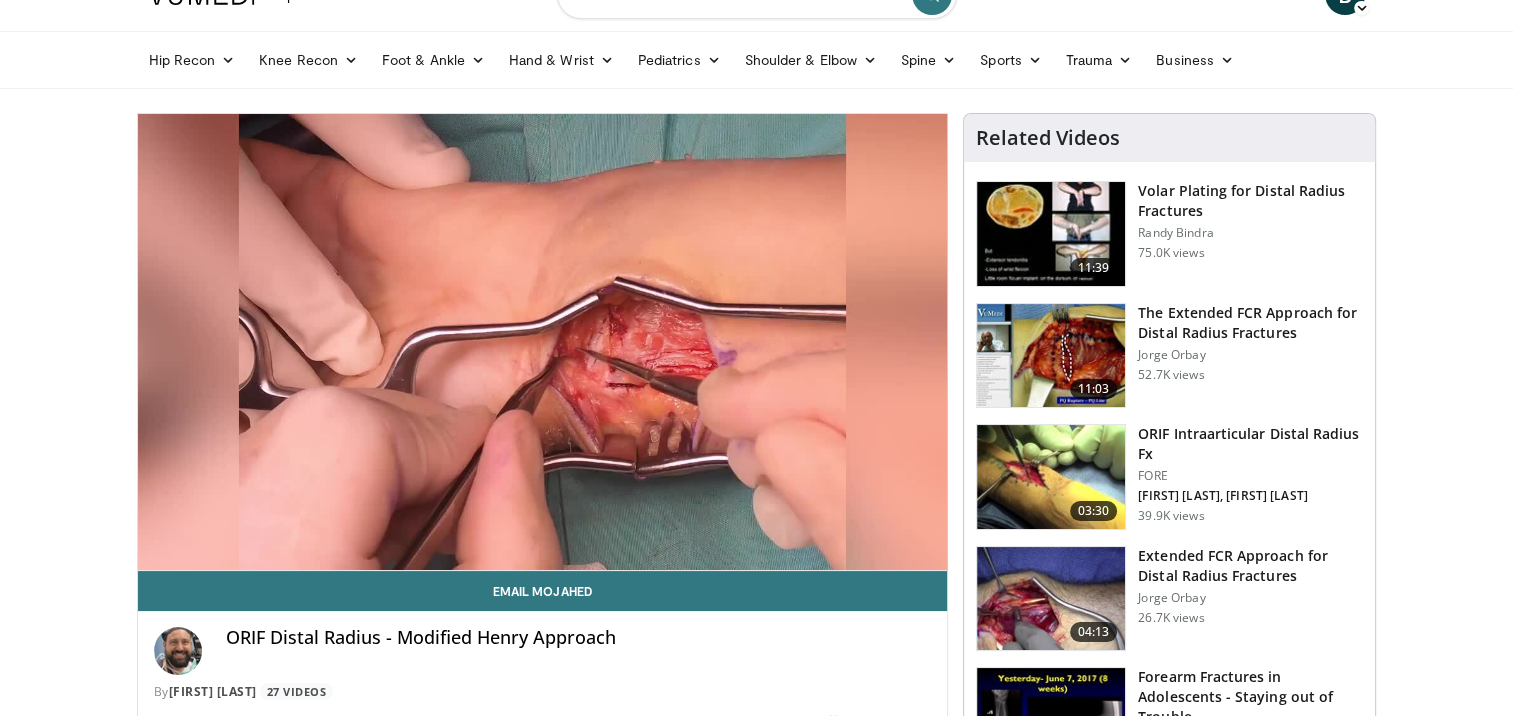 click at bounding box center [1051, 234] 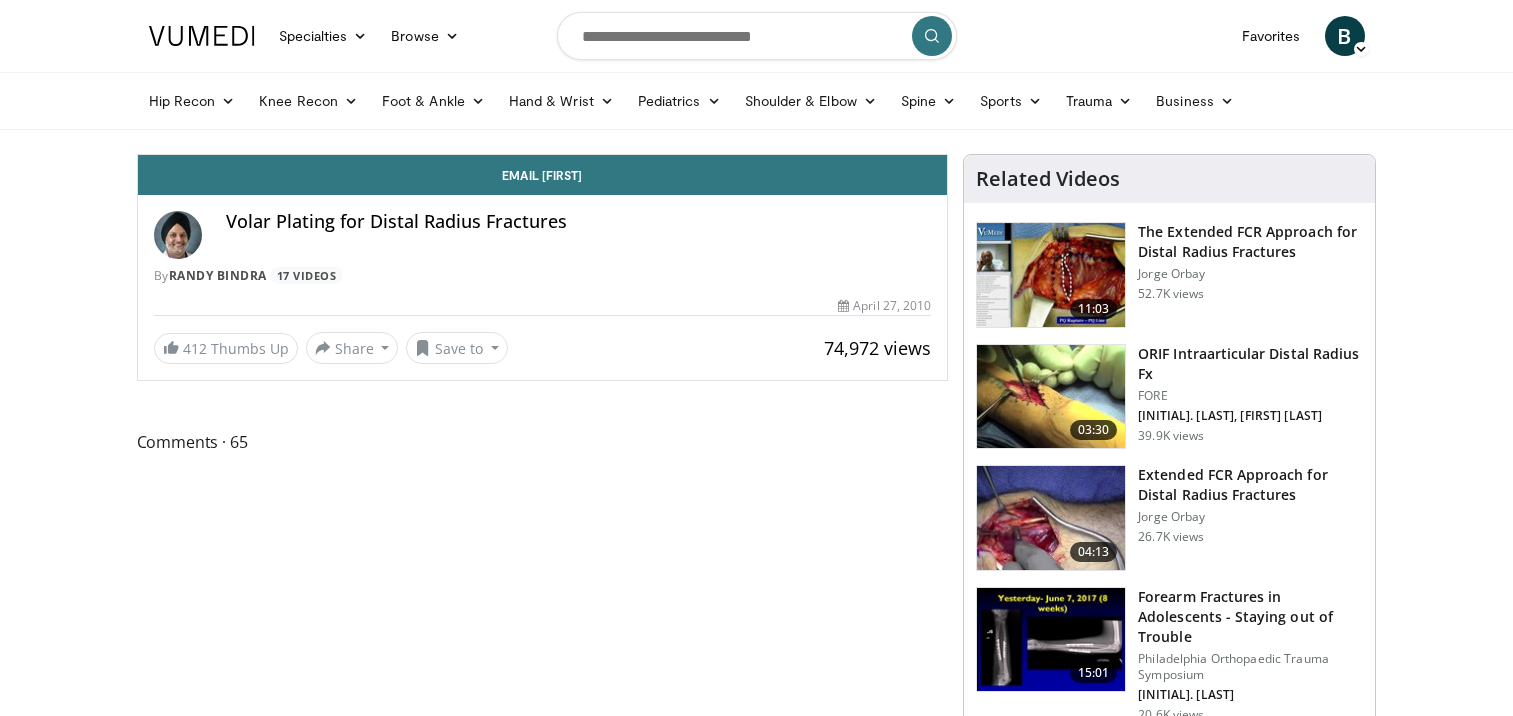 scroll, scrollTop: 0, scrollLeft: 0, axis: both 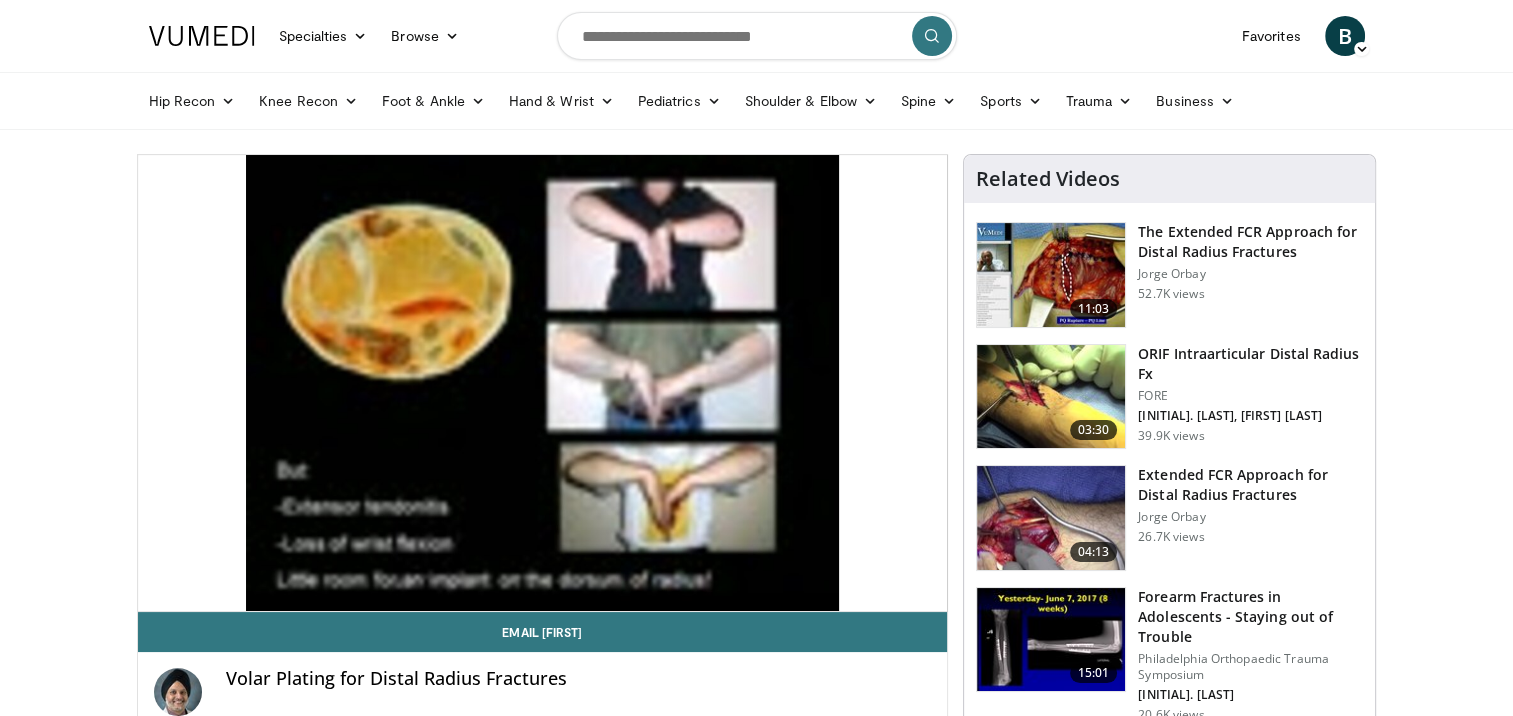 click at bounding box center [1051, 397] 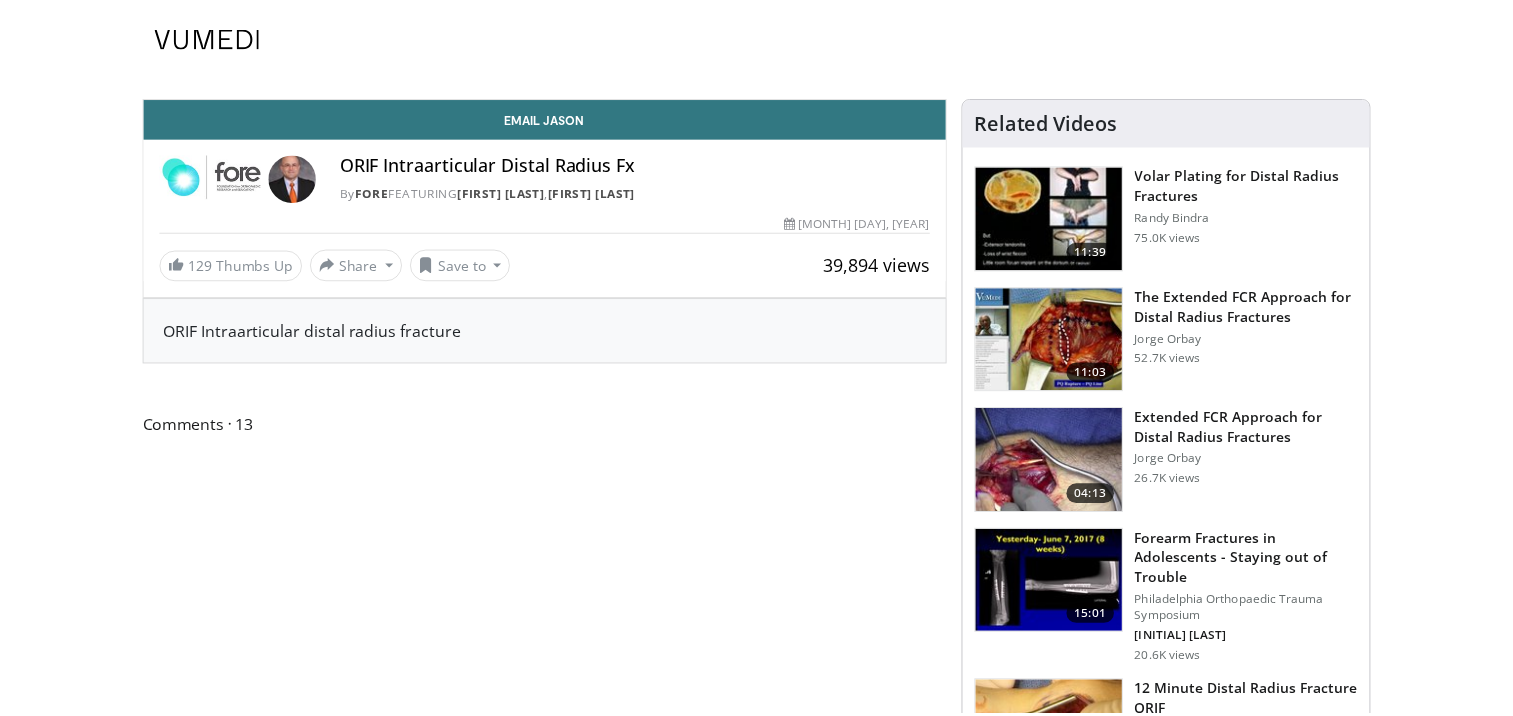 scroll, scrollTop: 0, scrollLeft: 0, axis: both 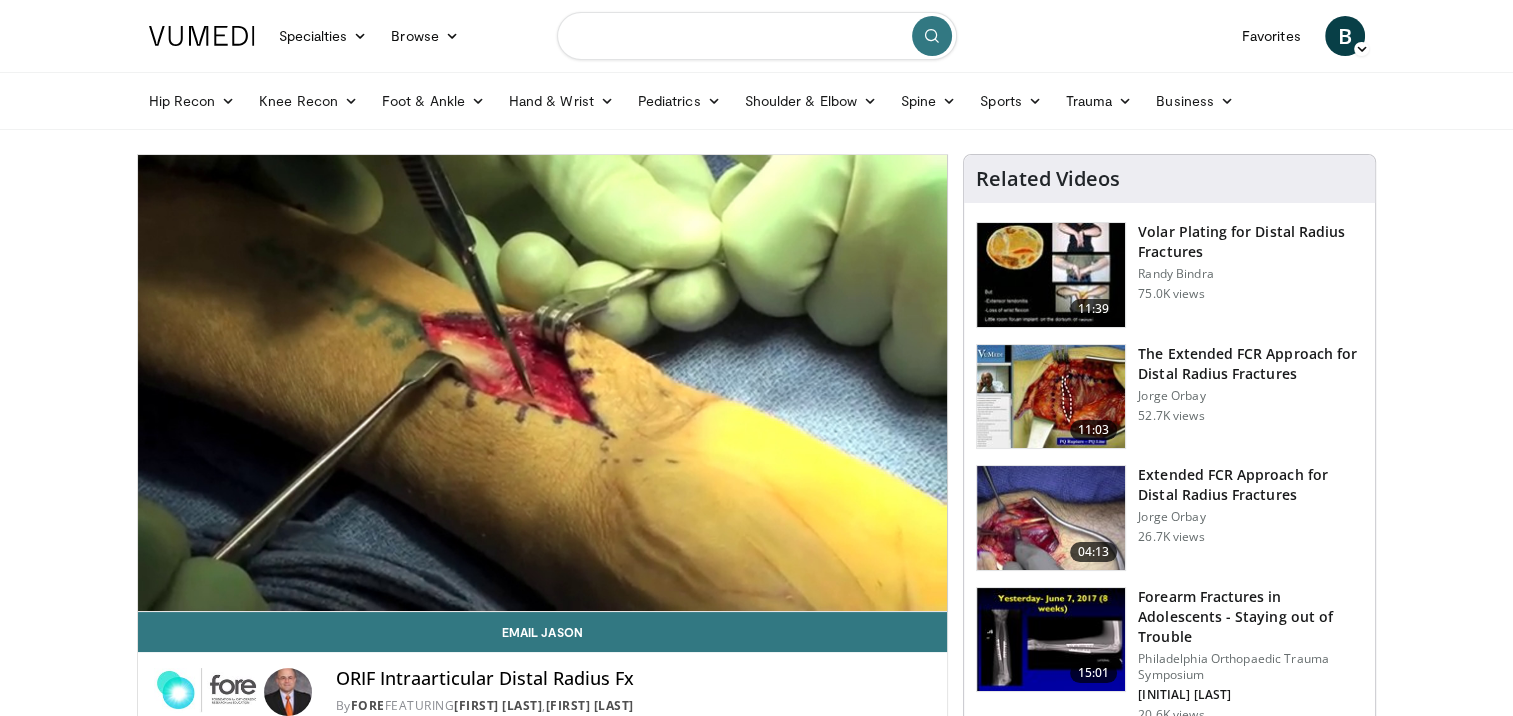 click at bounding box center (757, 36) 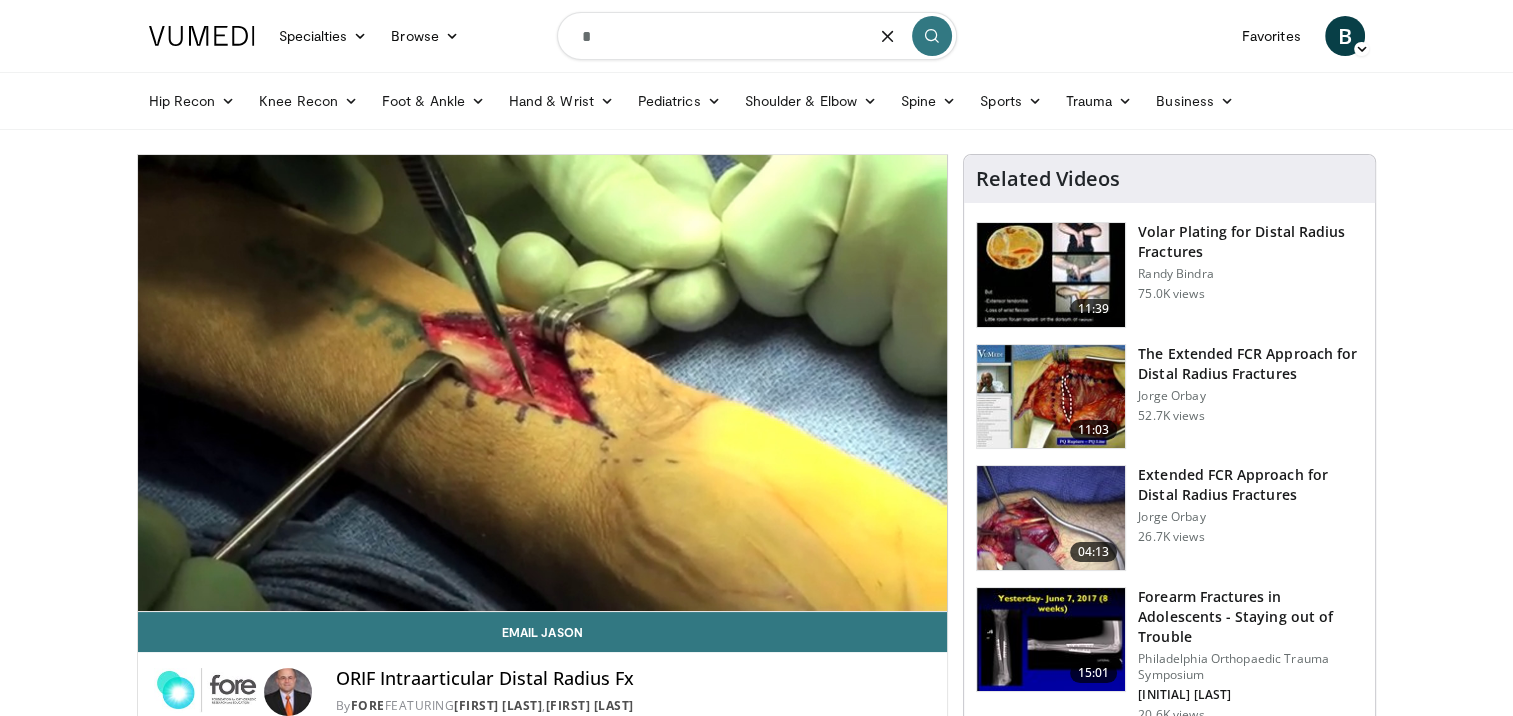 type on "**" 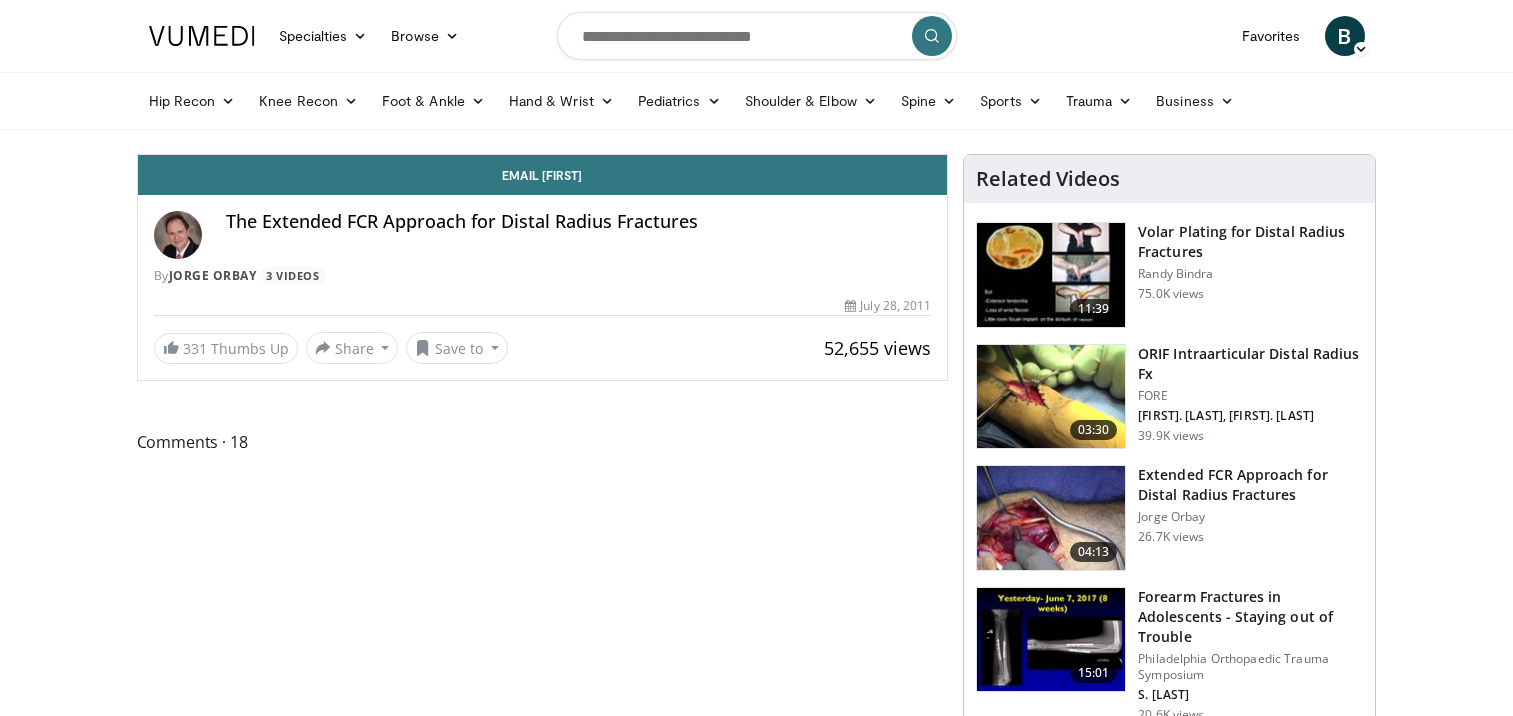 scroll, scrollTop: 0, scrollLeft: 0, axis: both 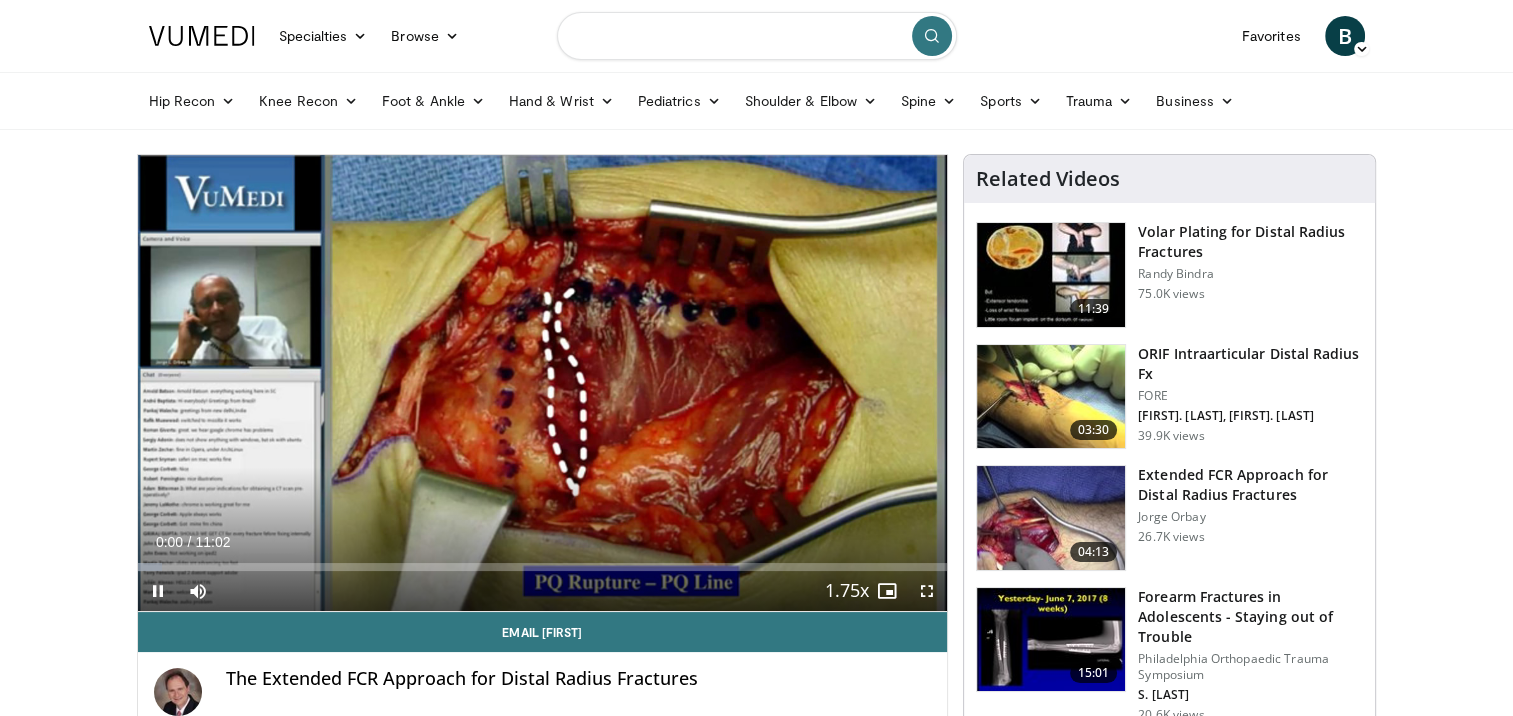 click at bounding box center (757, 36) 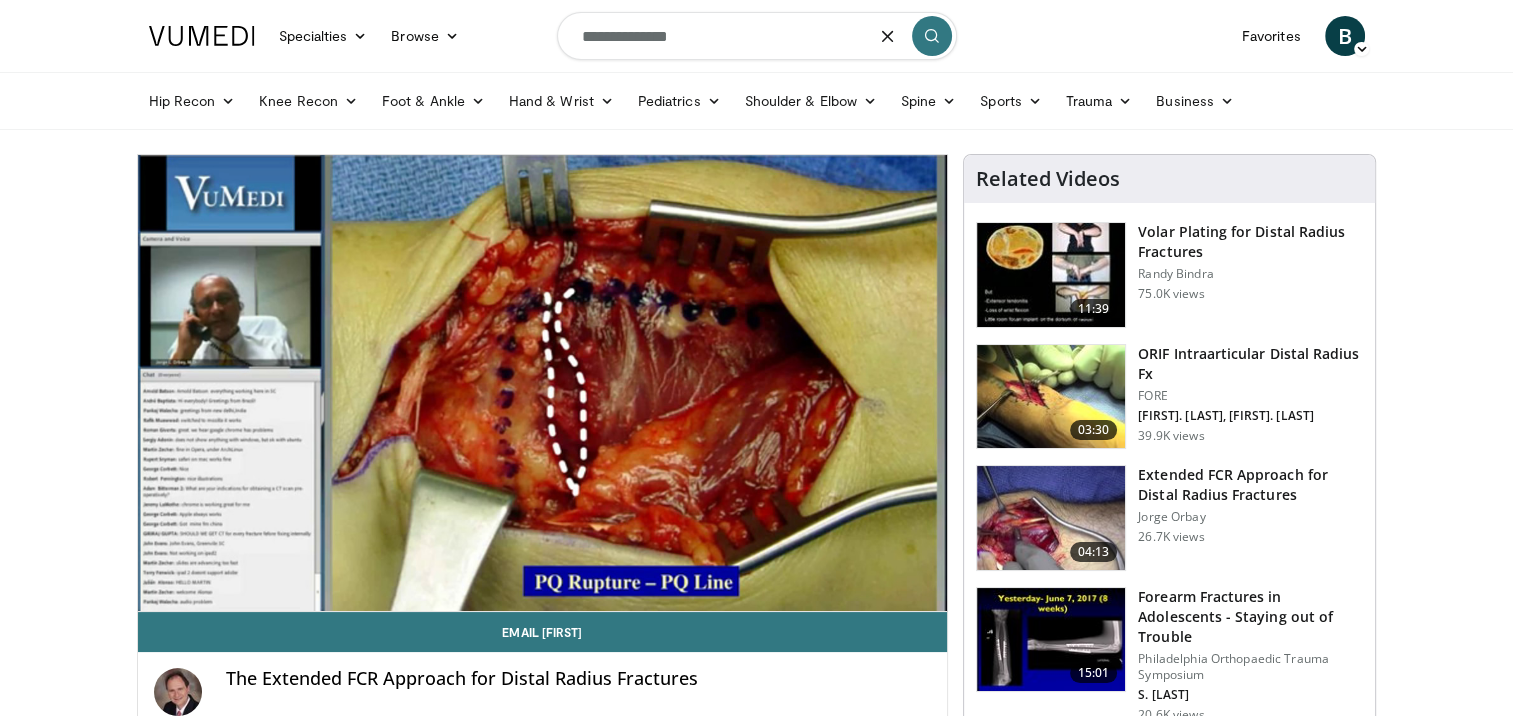 type on "**********" 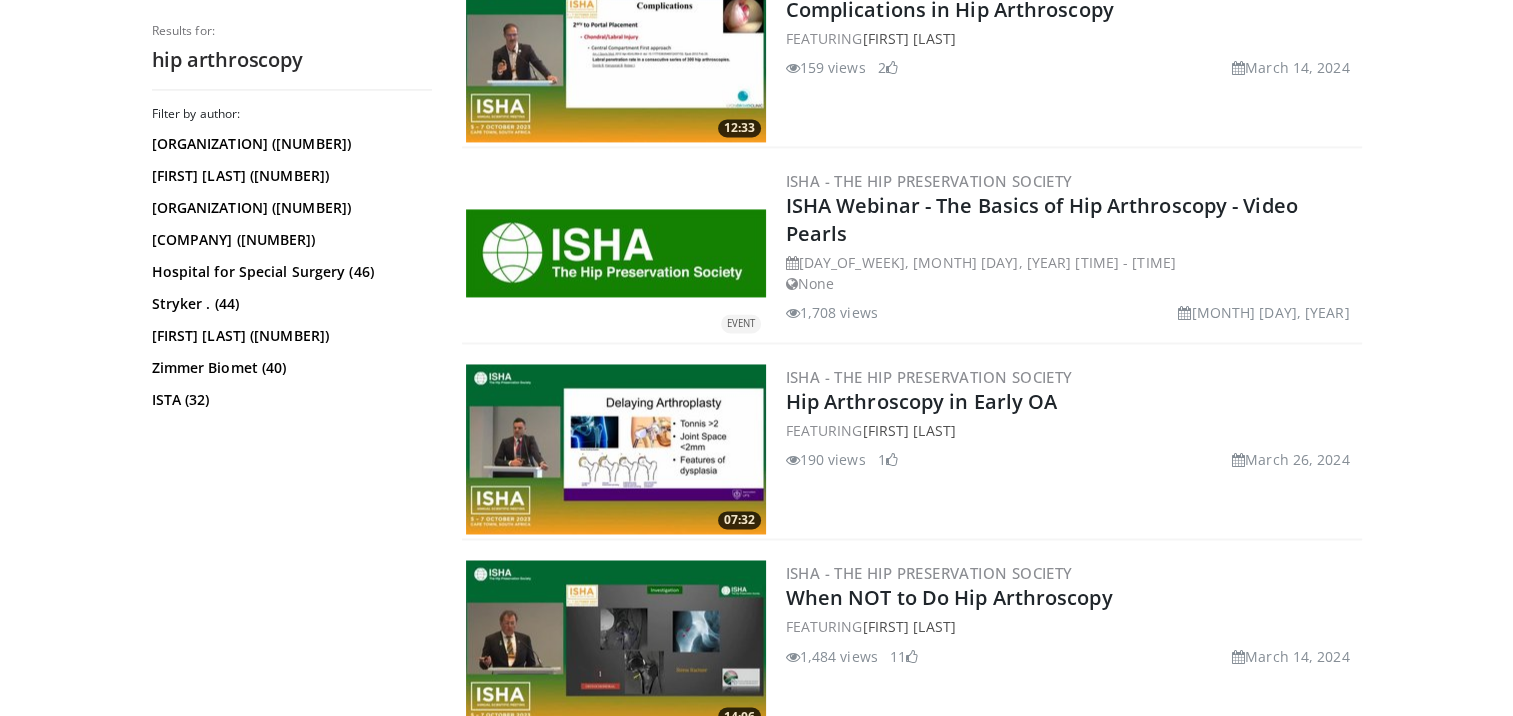 scroll, scrollTop: 3134, scrollLeft: 0, axis: vertical 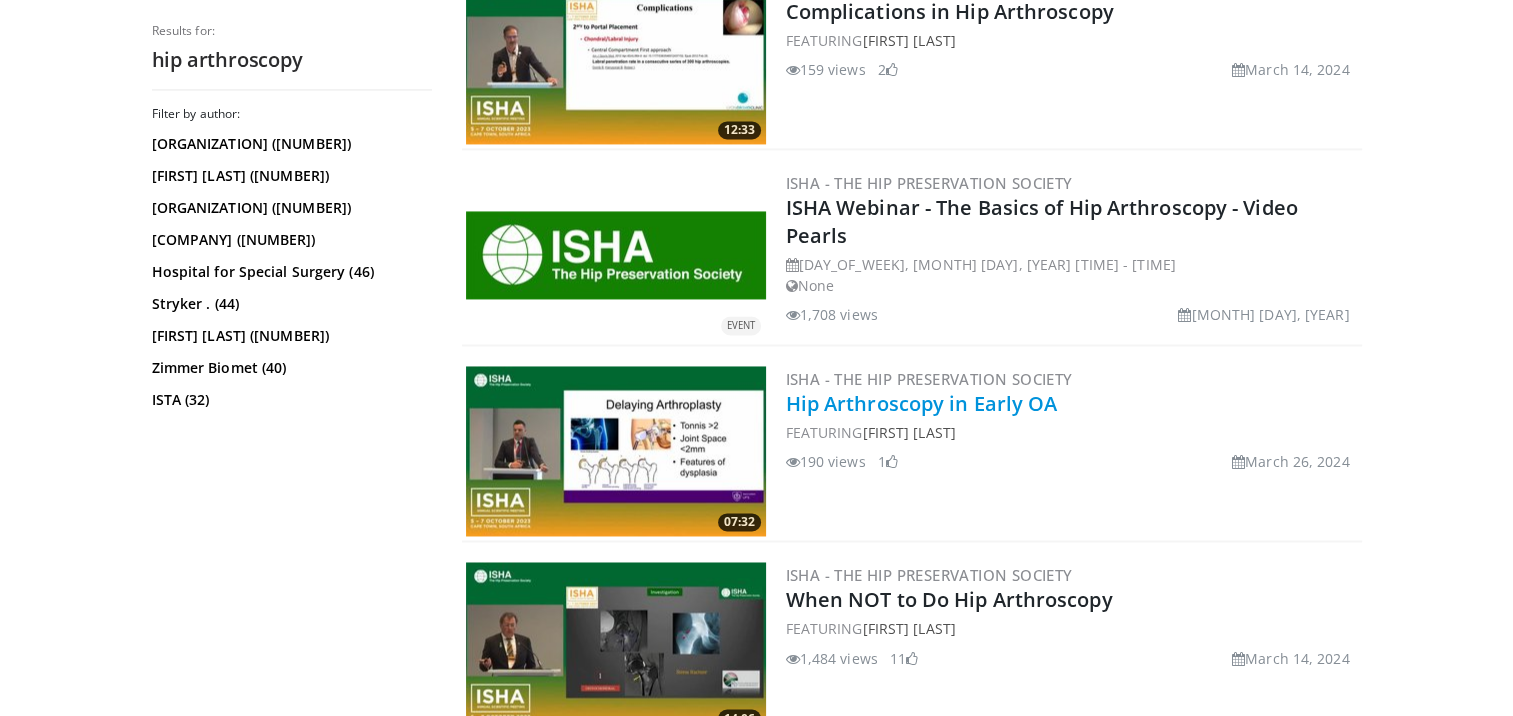 click on "Hip Arthroscopy in Early OA" at bounding box center [922, 403] 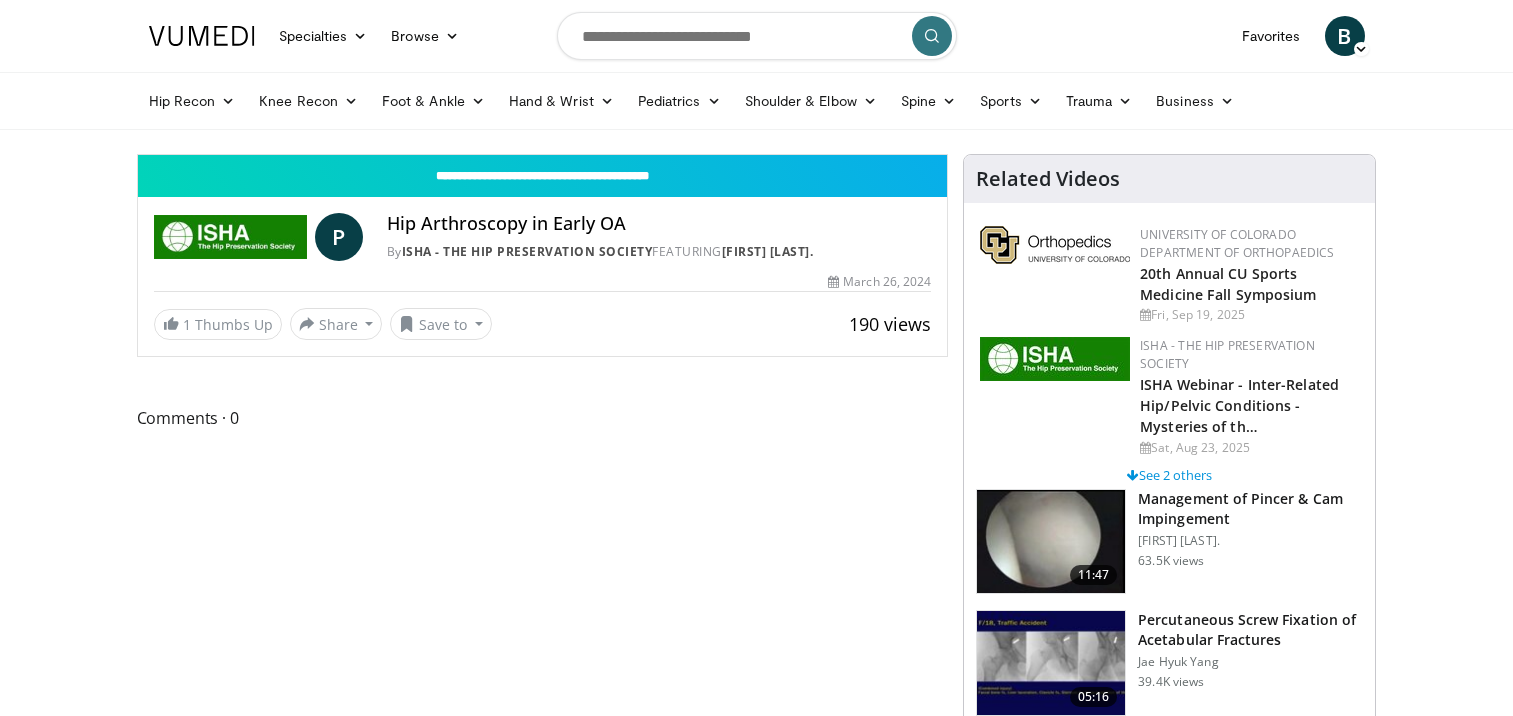 scroll, scrollTop: 0, scrollLeft: 0, axis: both 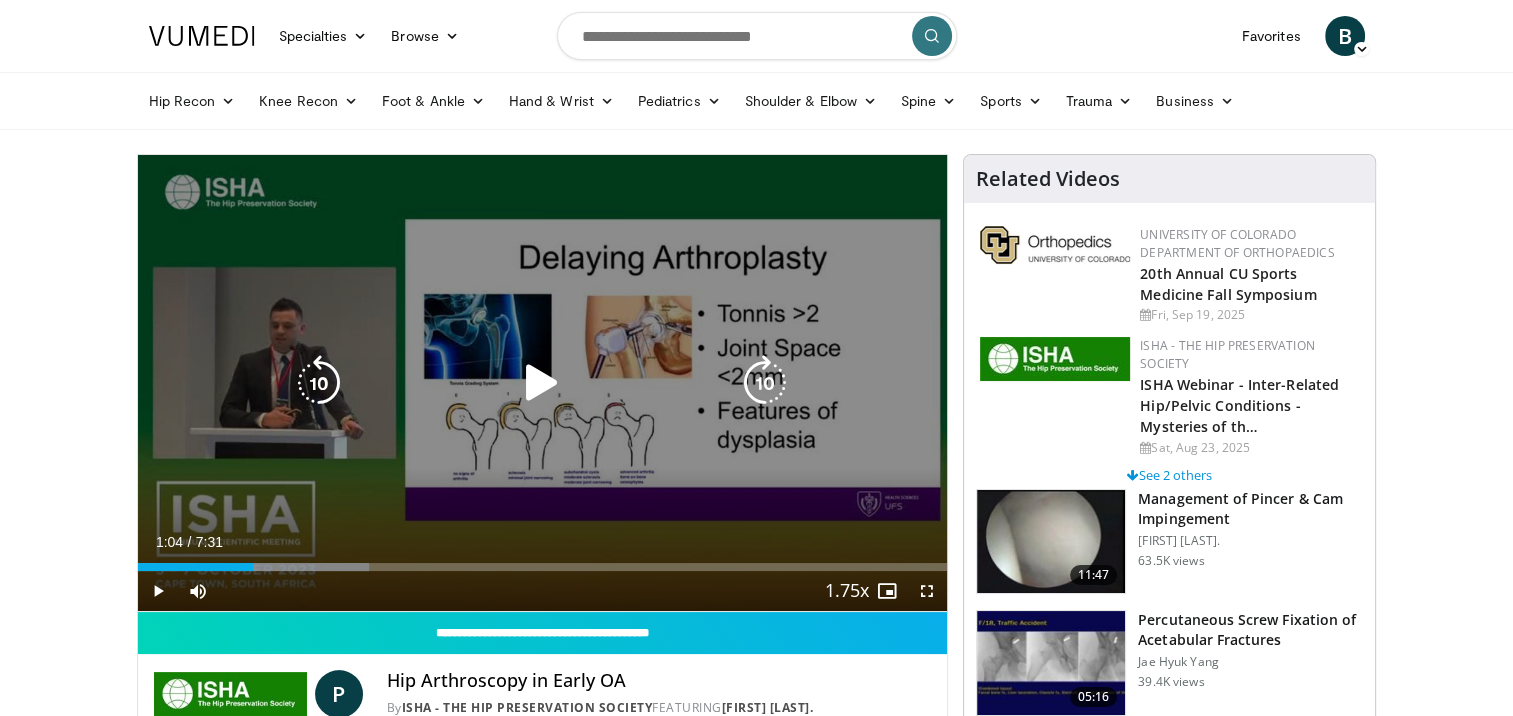 click at bounding box center [542, 383] 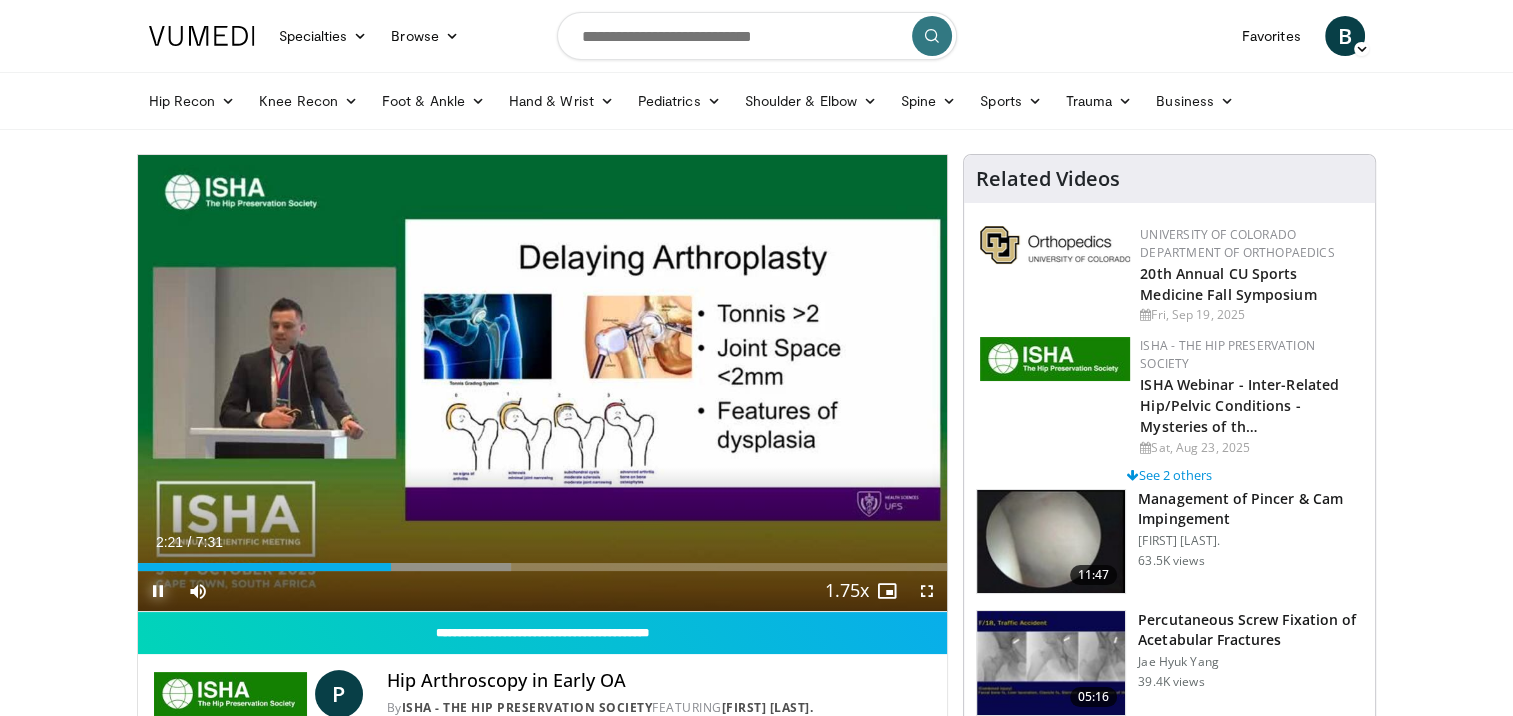 click at bounding box center [158, 591] 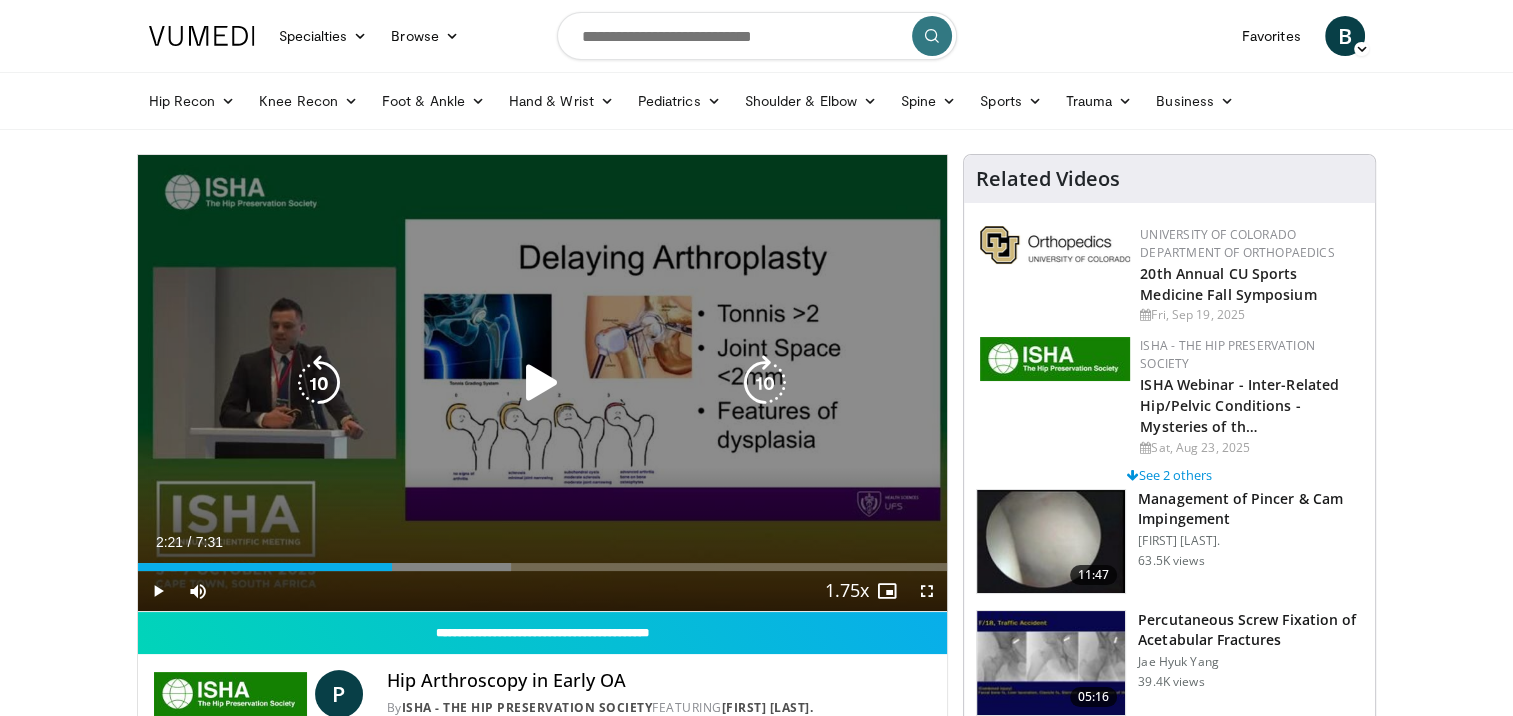 click at bounding box center [542, 383] 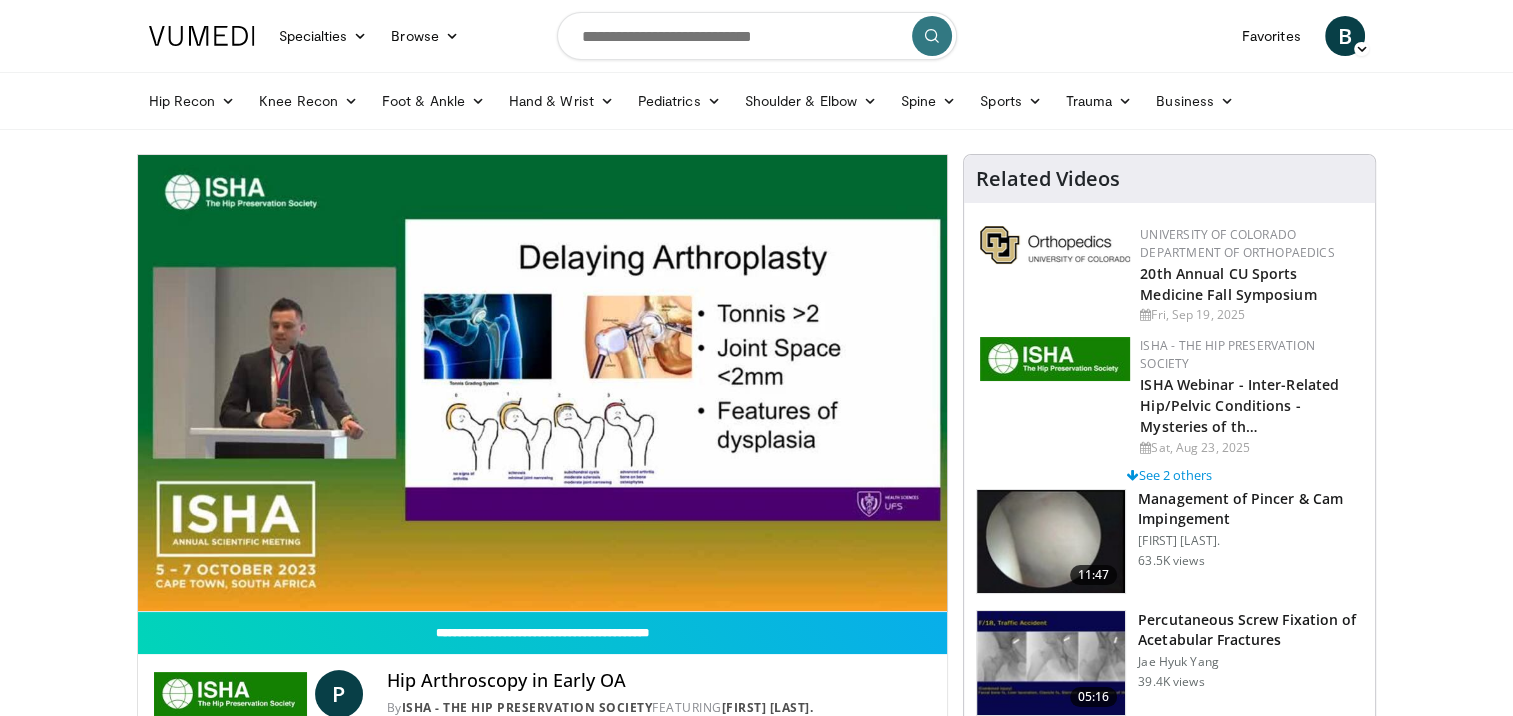 click on "Specialties
Adult & Family Medicine
Allergy, Asthma, Immunology
Anesthesiology
Cardiology
Dental
Dermatology
Endocrinology
Gastroenterology & Hepatology
General Surgery
Hematology & Oncology
Infectious Disease
Nephrology
Neurology
Neurosurgery
Obstetrics & Gynecology
Ophthalmology
Oral Maxillofacial
Orthopaedics
Otolaryngology
Pediatrics
Plastic Surgery
Podiatry
Psychiatry
Pulmonology
Radiation Oncology
Radiology
Rheumatology
Urology" at bounding box center [756, 1607] 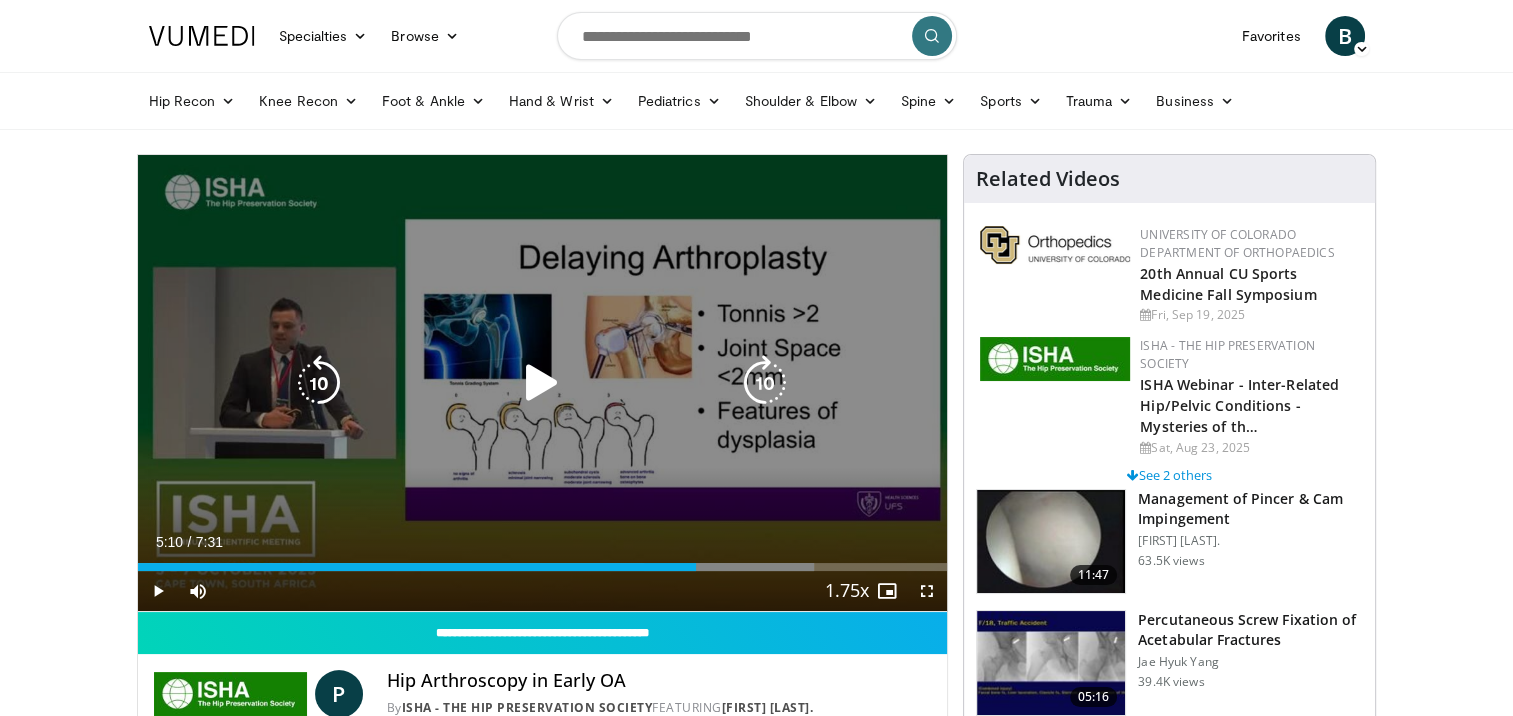 click at bounding box center [542, 383] 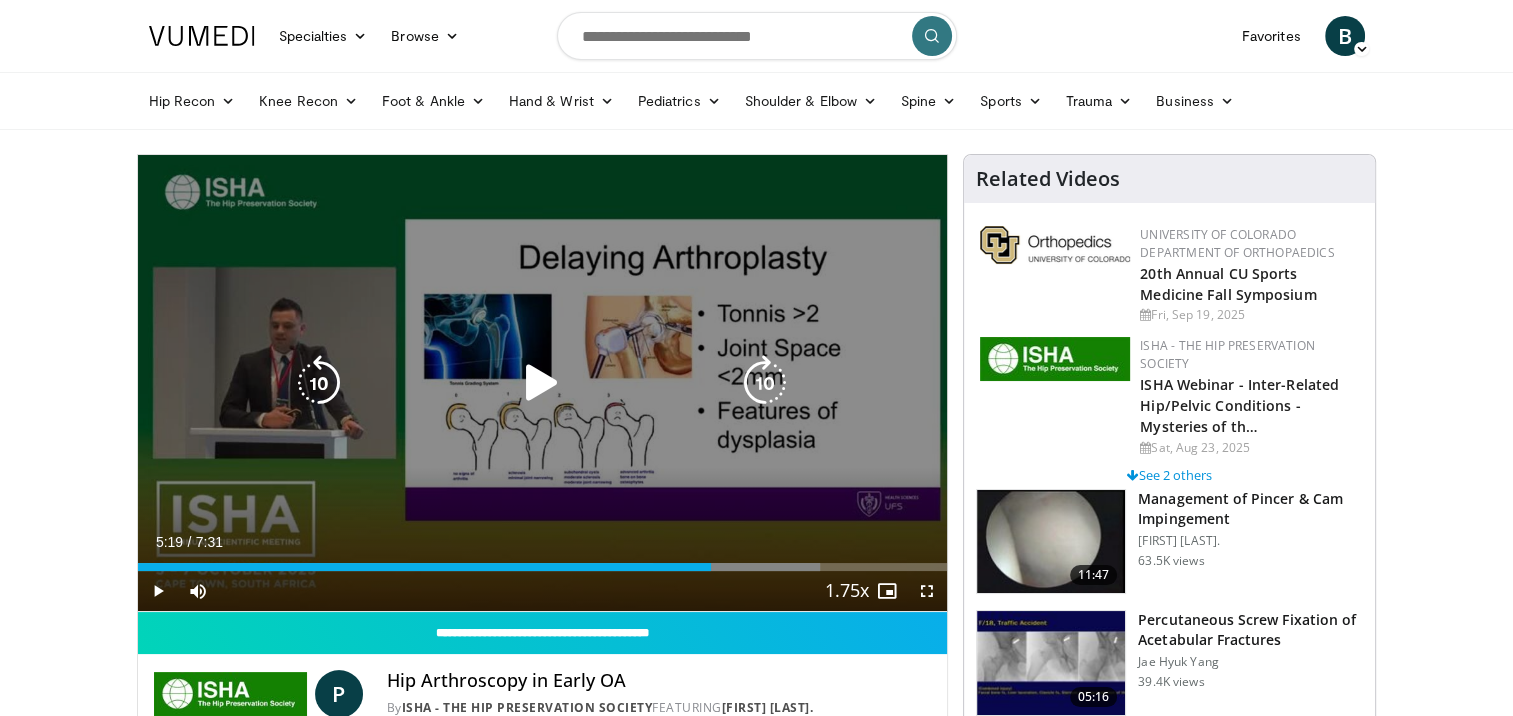 click on "10 seconds
Tap to unmute" at bounding box center (543, 383) 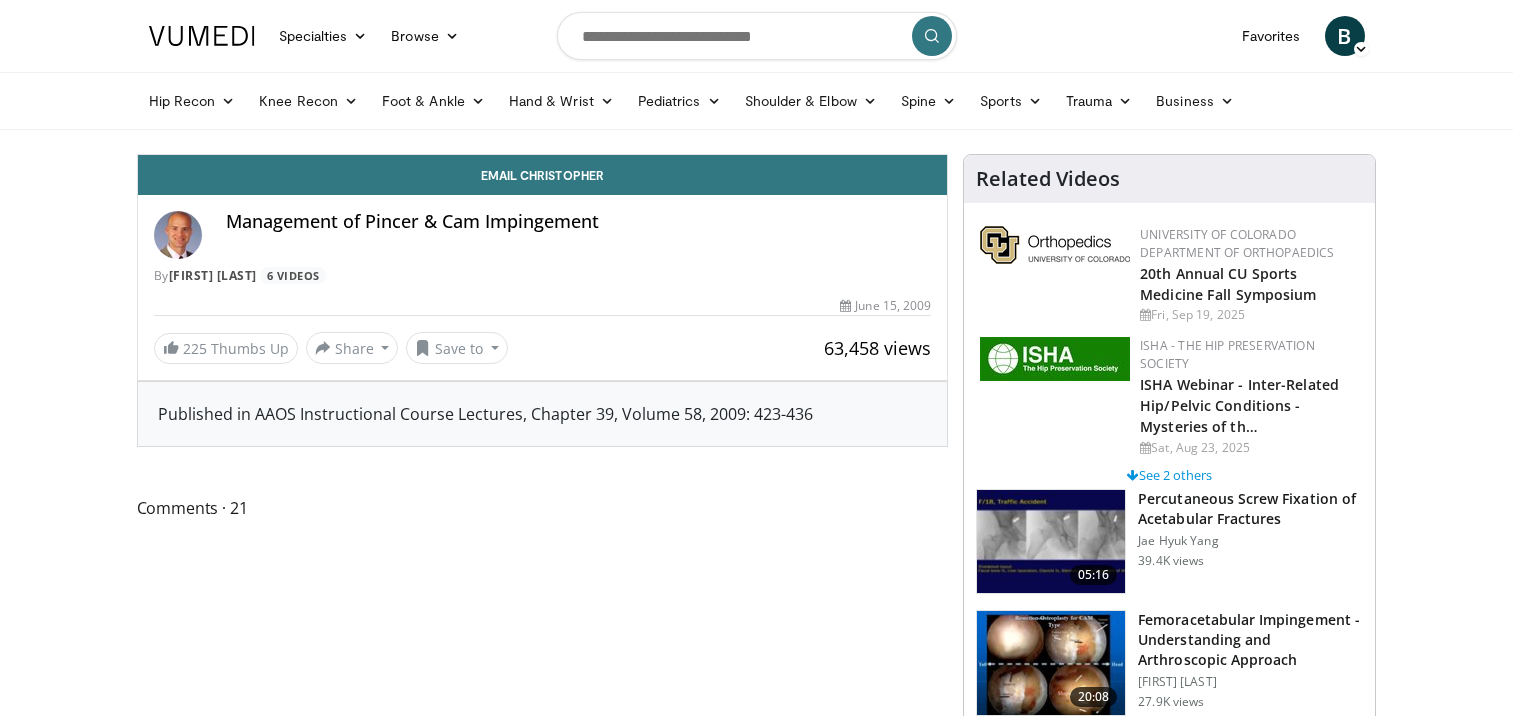 scroll, scrollTop: 0, scrollLeft: 0, axis: both 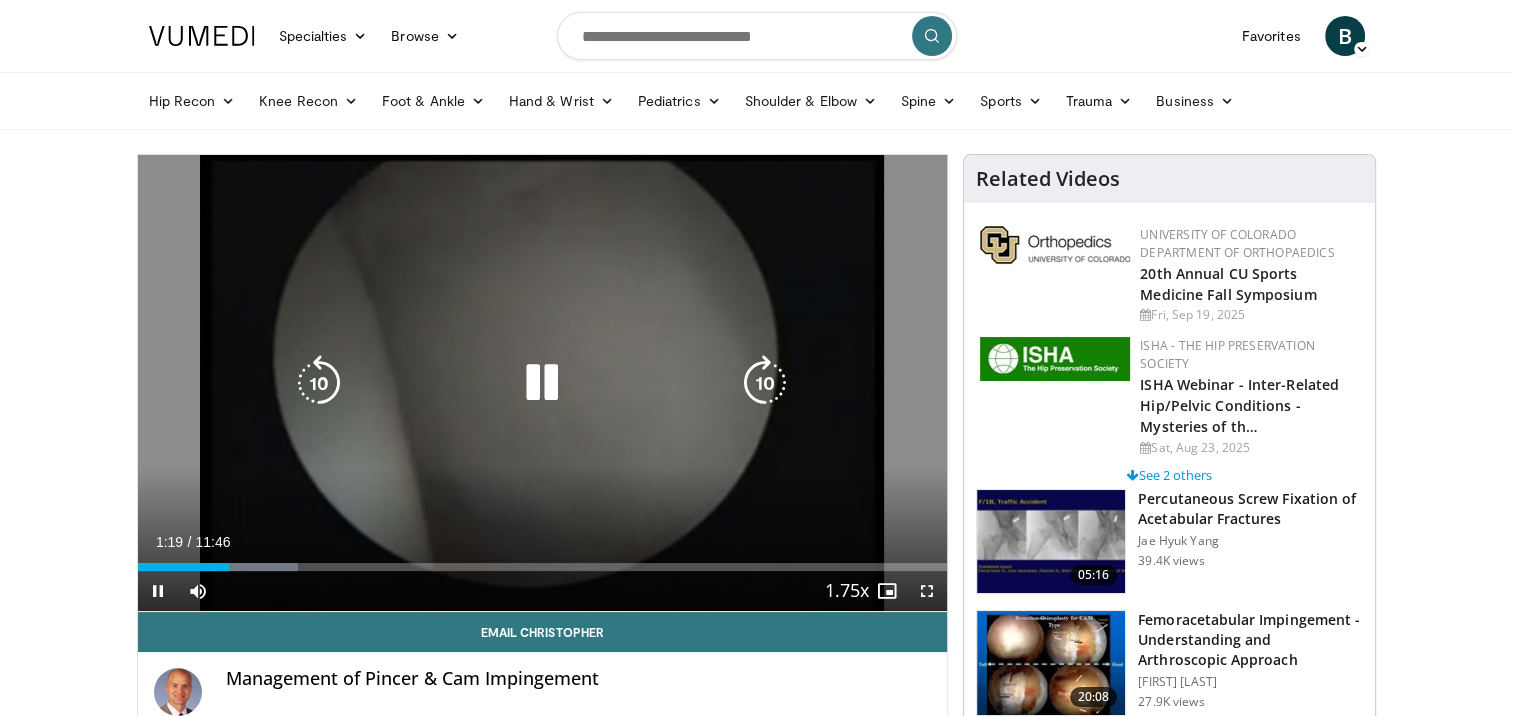 click at bounding box center (542, 383) 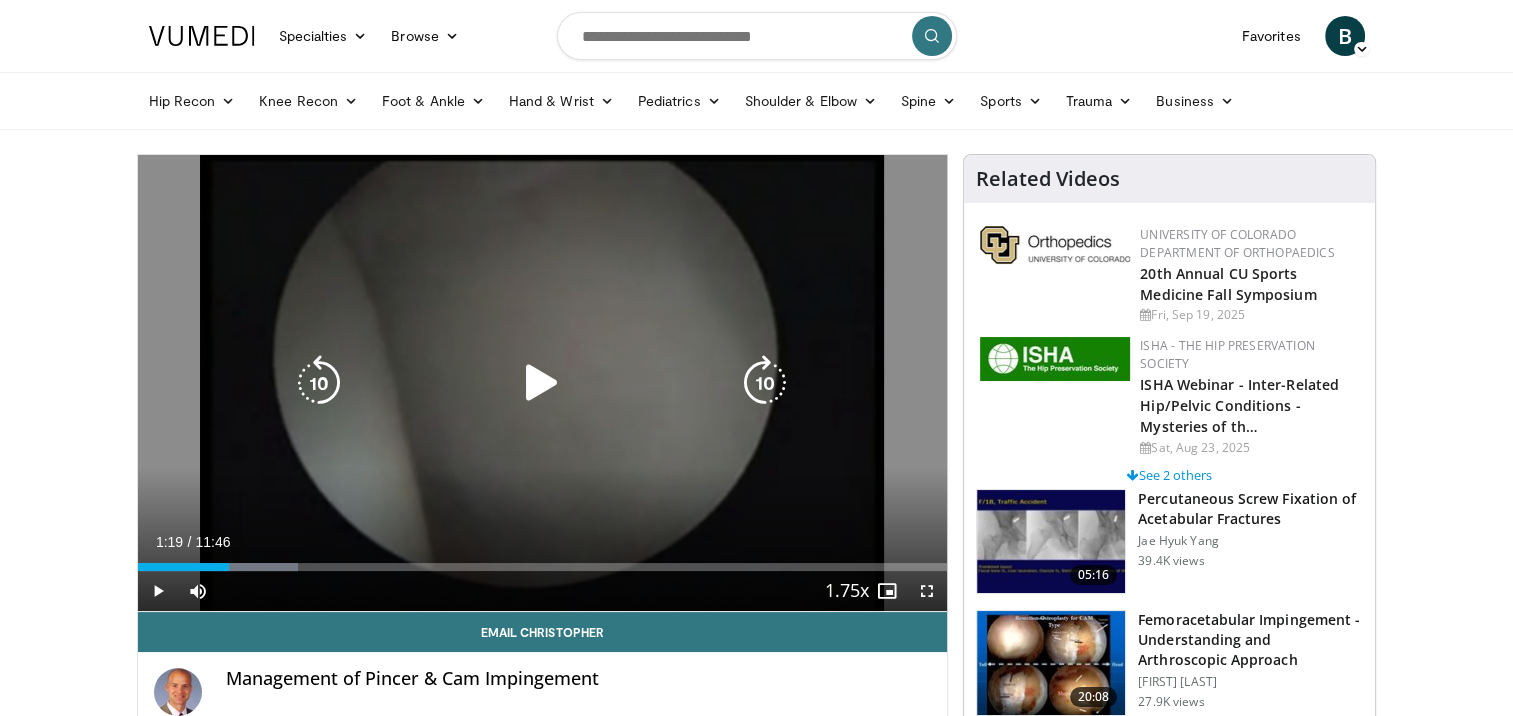 click at bounding box center [542, 383] 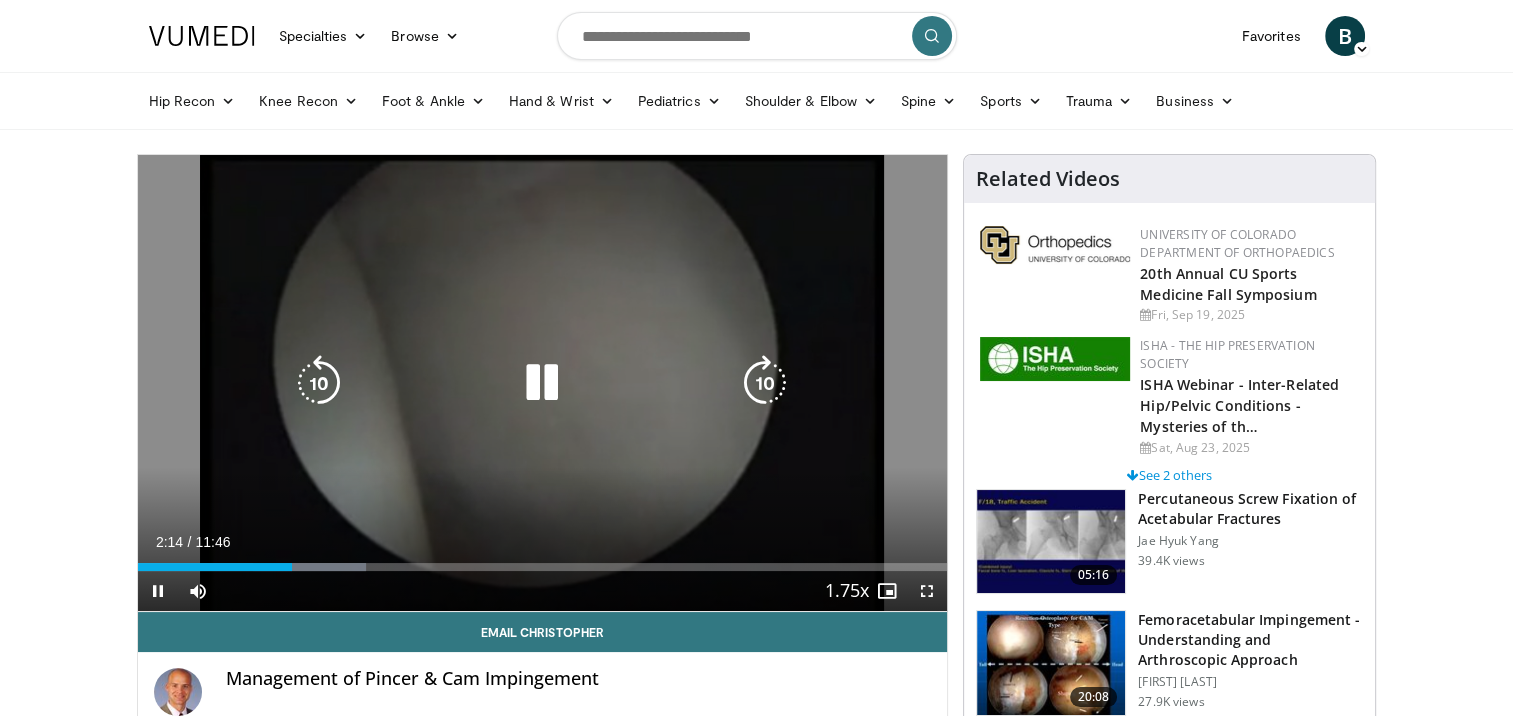 click at bounding box center (542, 383) 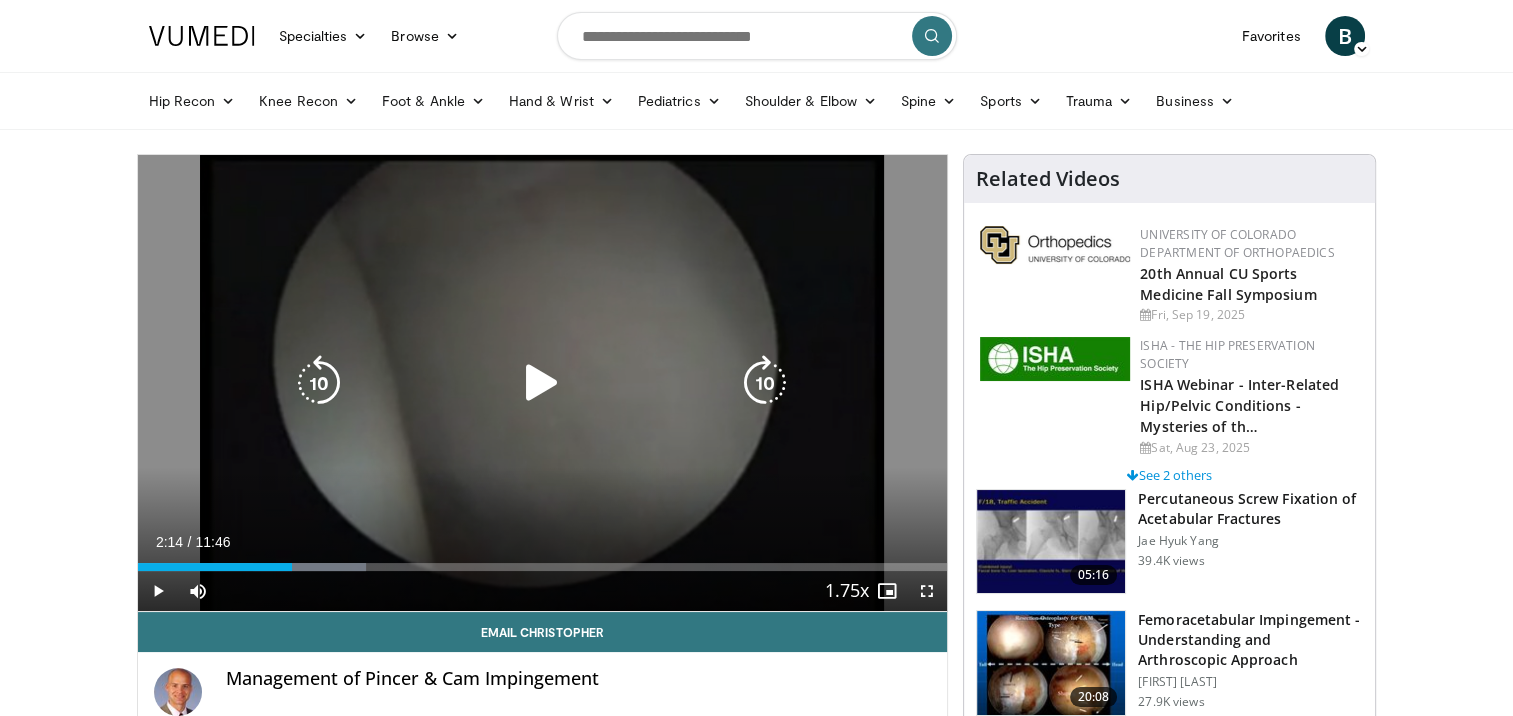 click at bounding box center [542, 383] 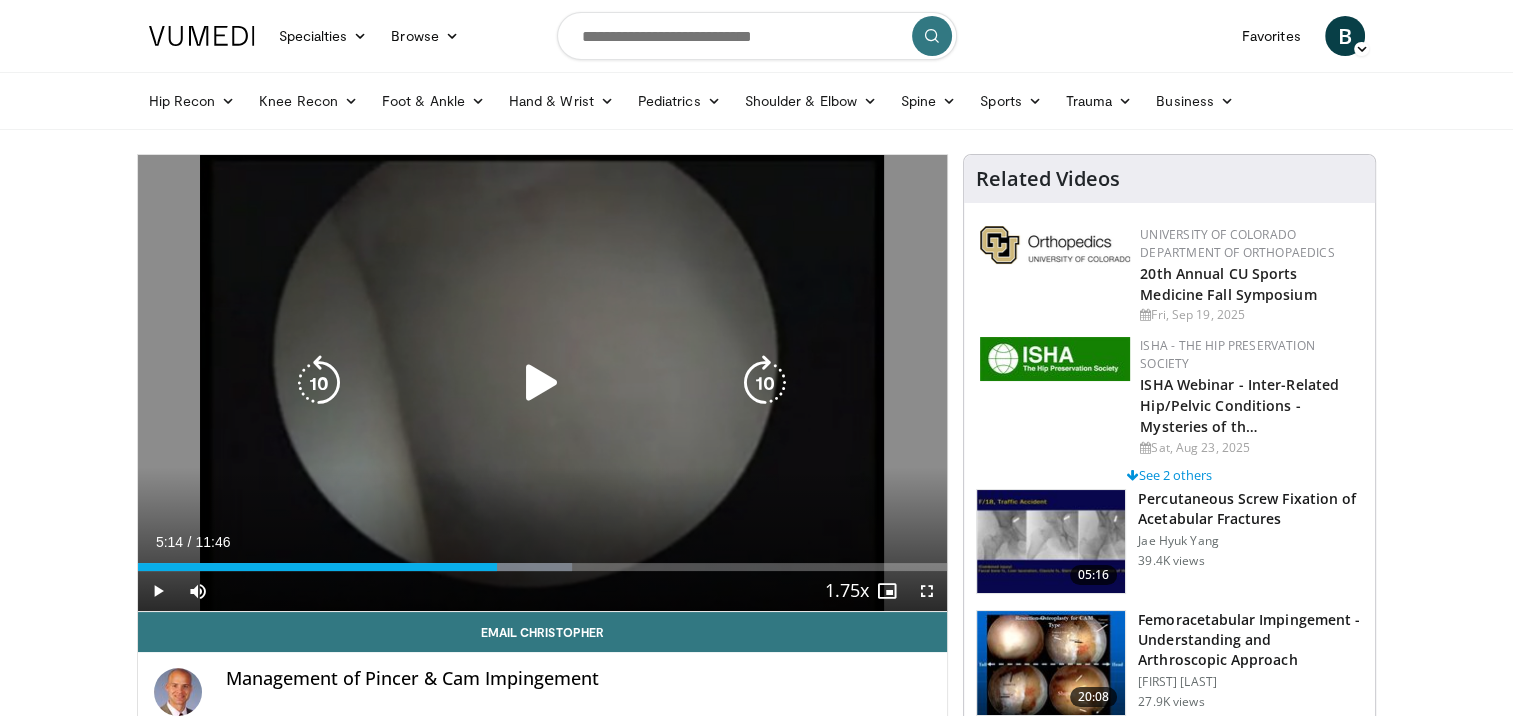 click on "10 seconds
Tap to unmute" at bounding box center (543, 383) 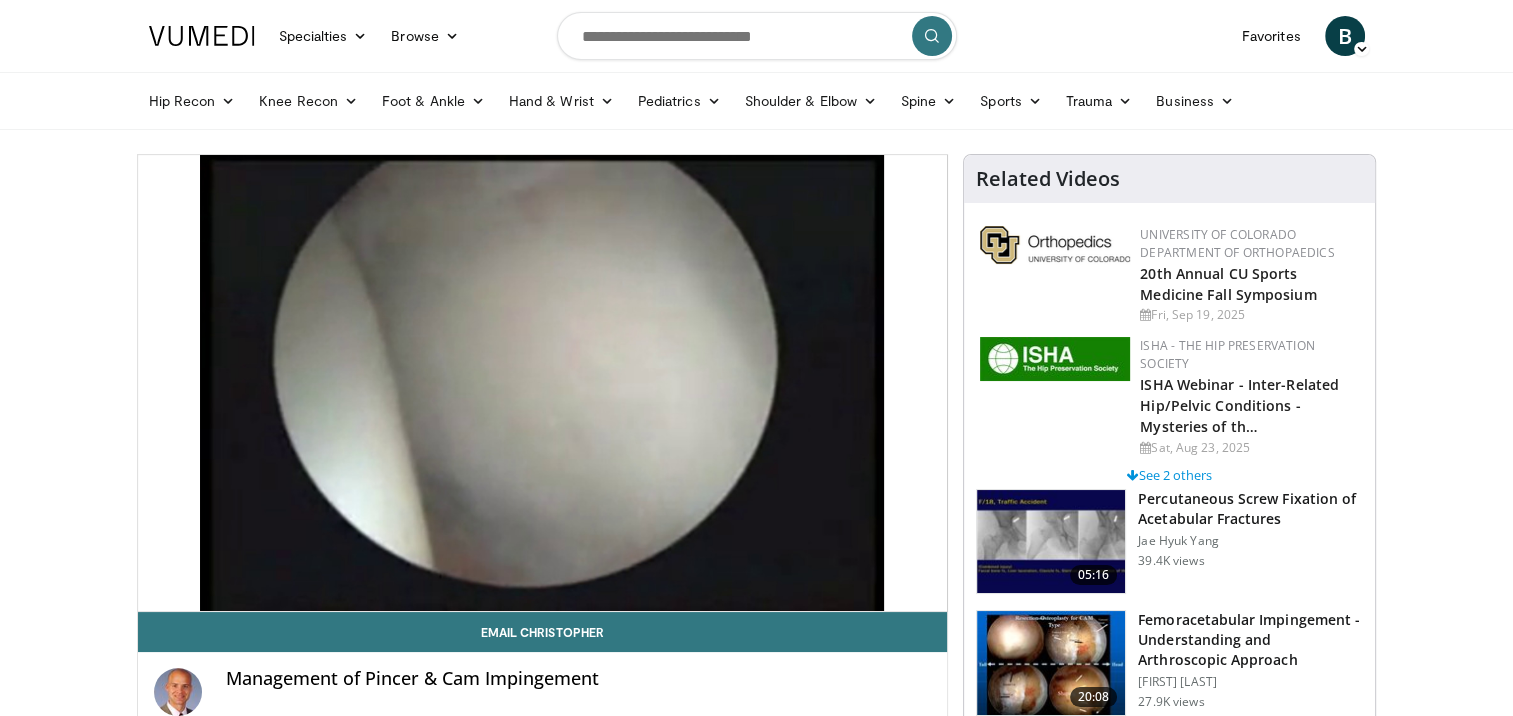 click at bounding box center (1051, 663) 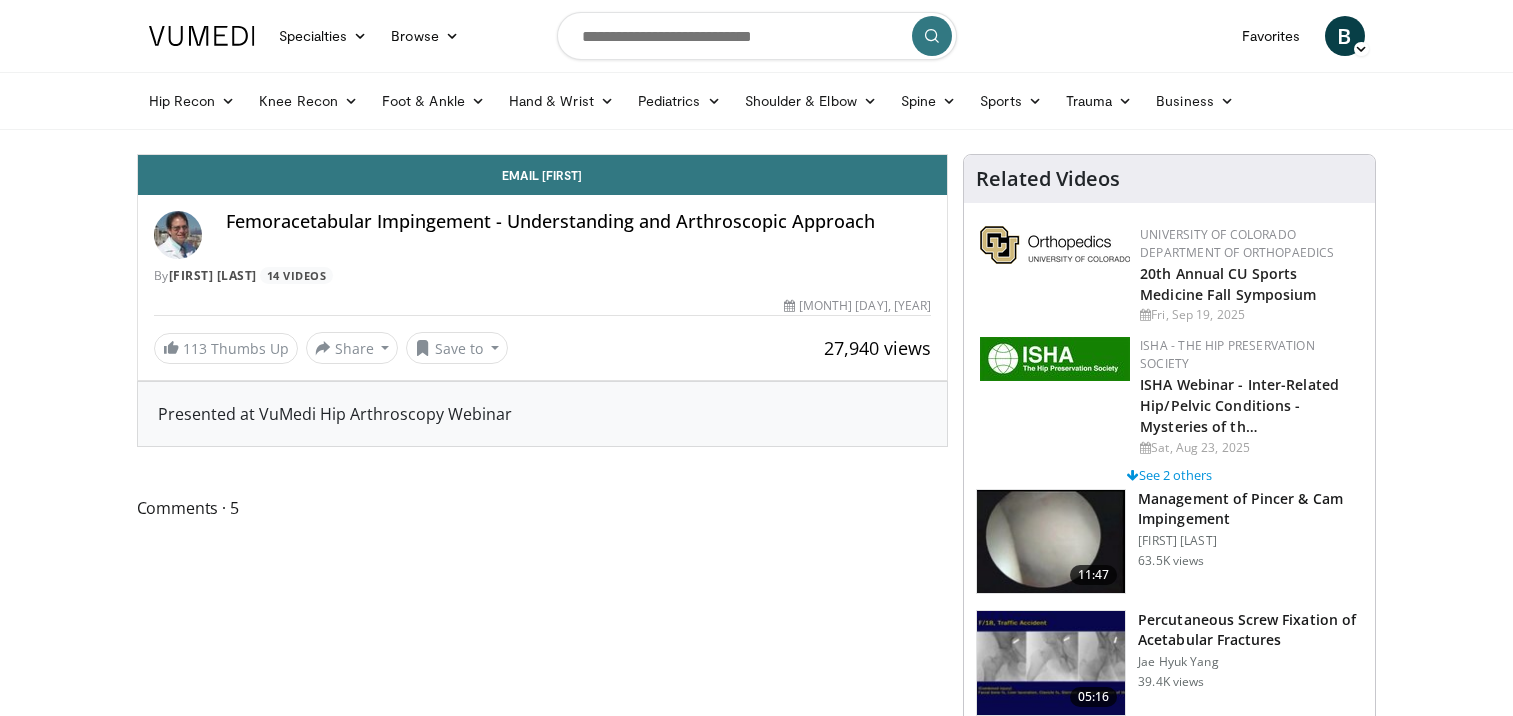 scroll, scrollTop: 0, scrollLeft: 0, axis: both 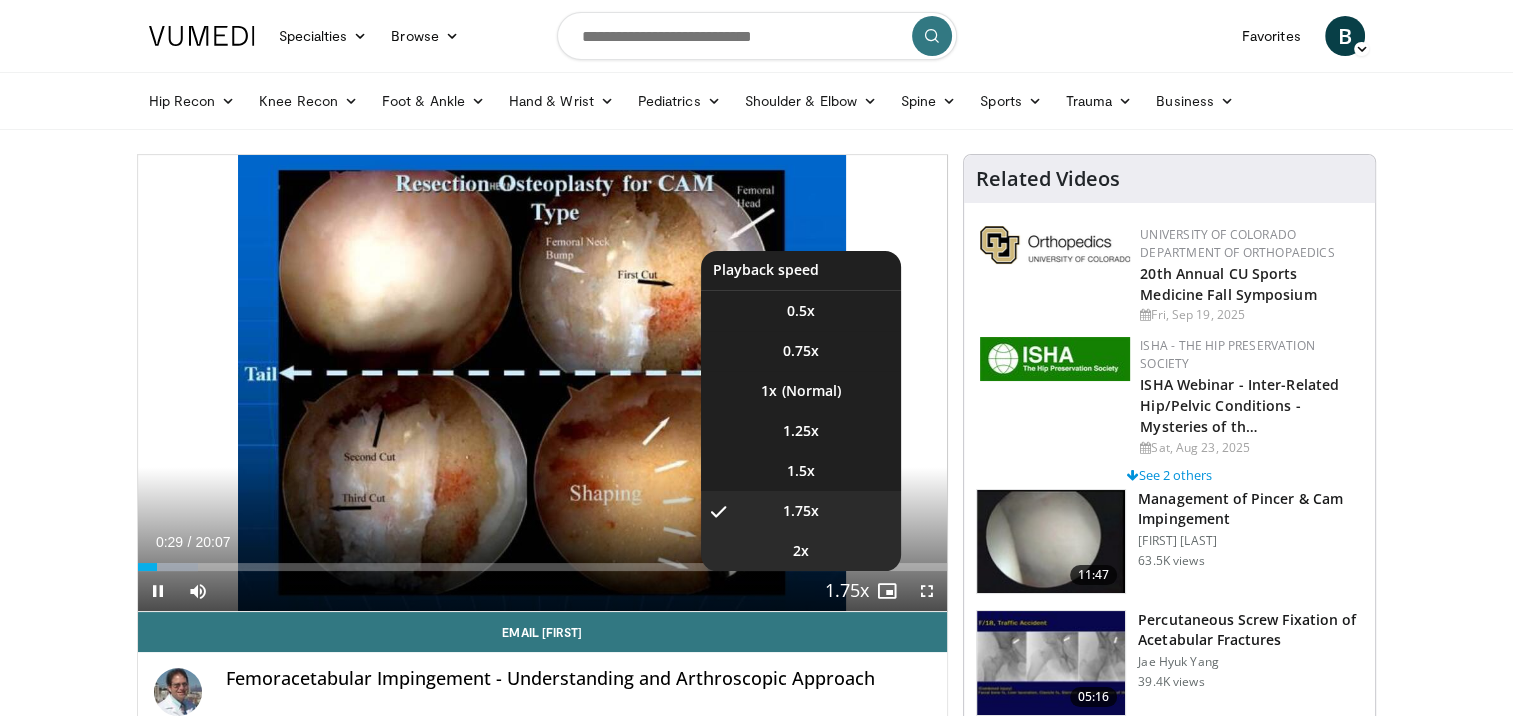click on "2x" at bounding box center (801, 551) 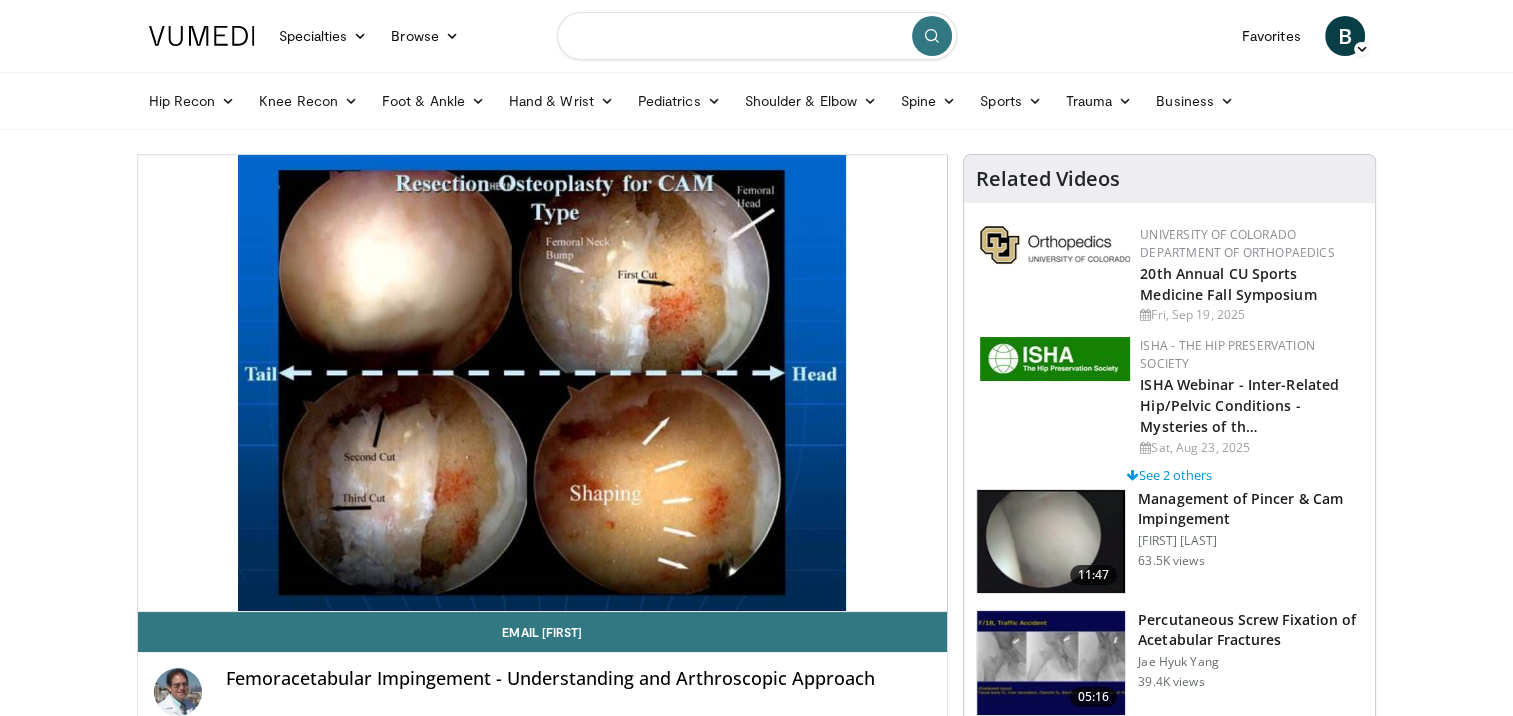 click at bounding box center (757, 36) 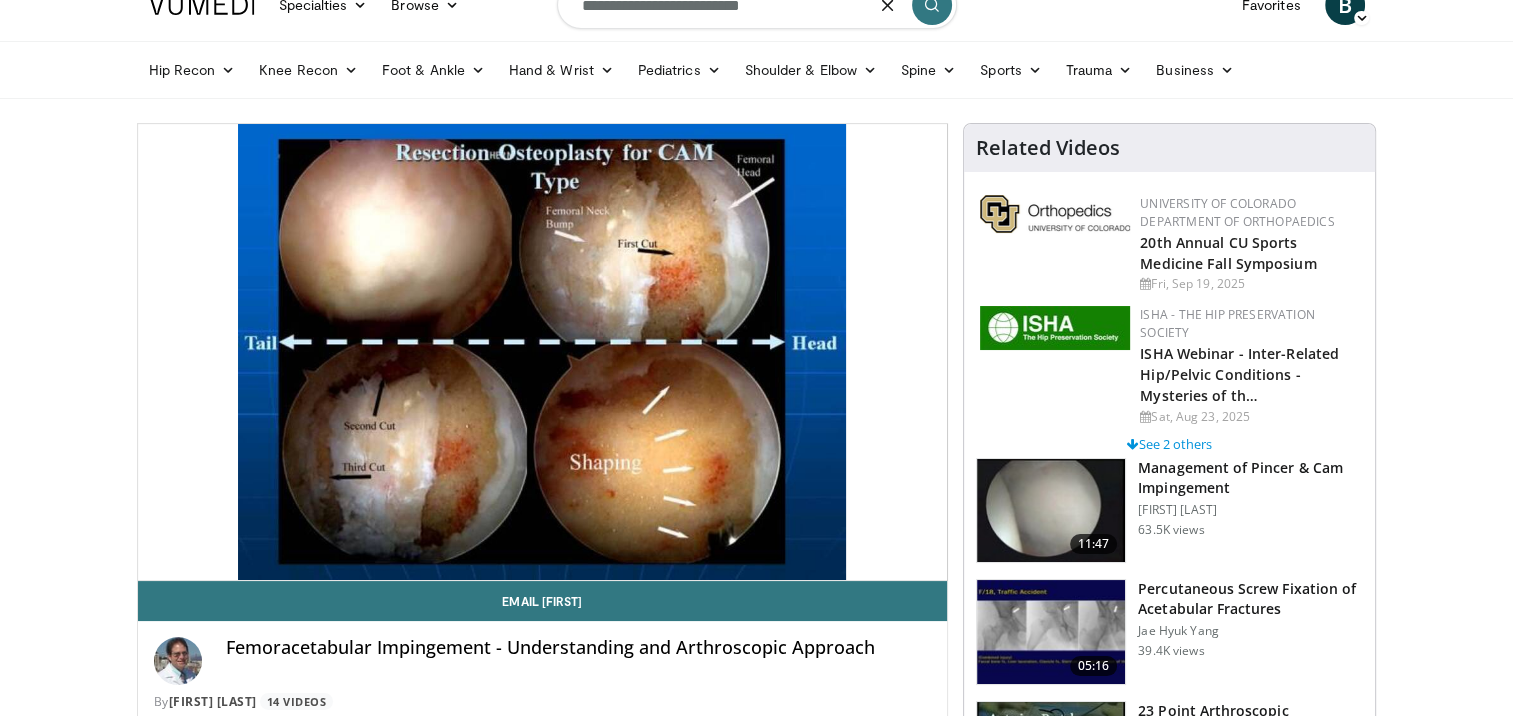 scroll, scrollTop: 0, scrollLeft: 0, axis: both 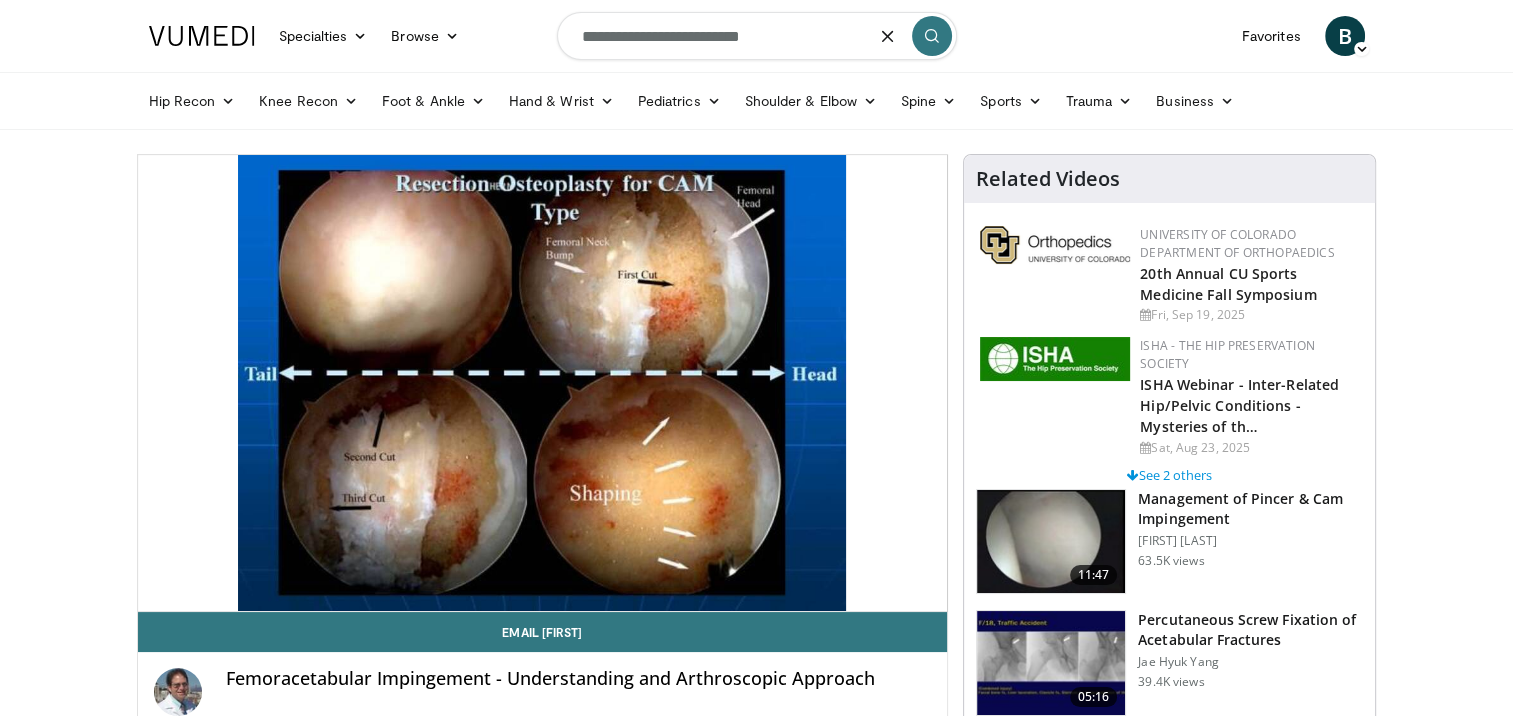 type on "**********" 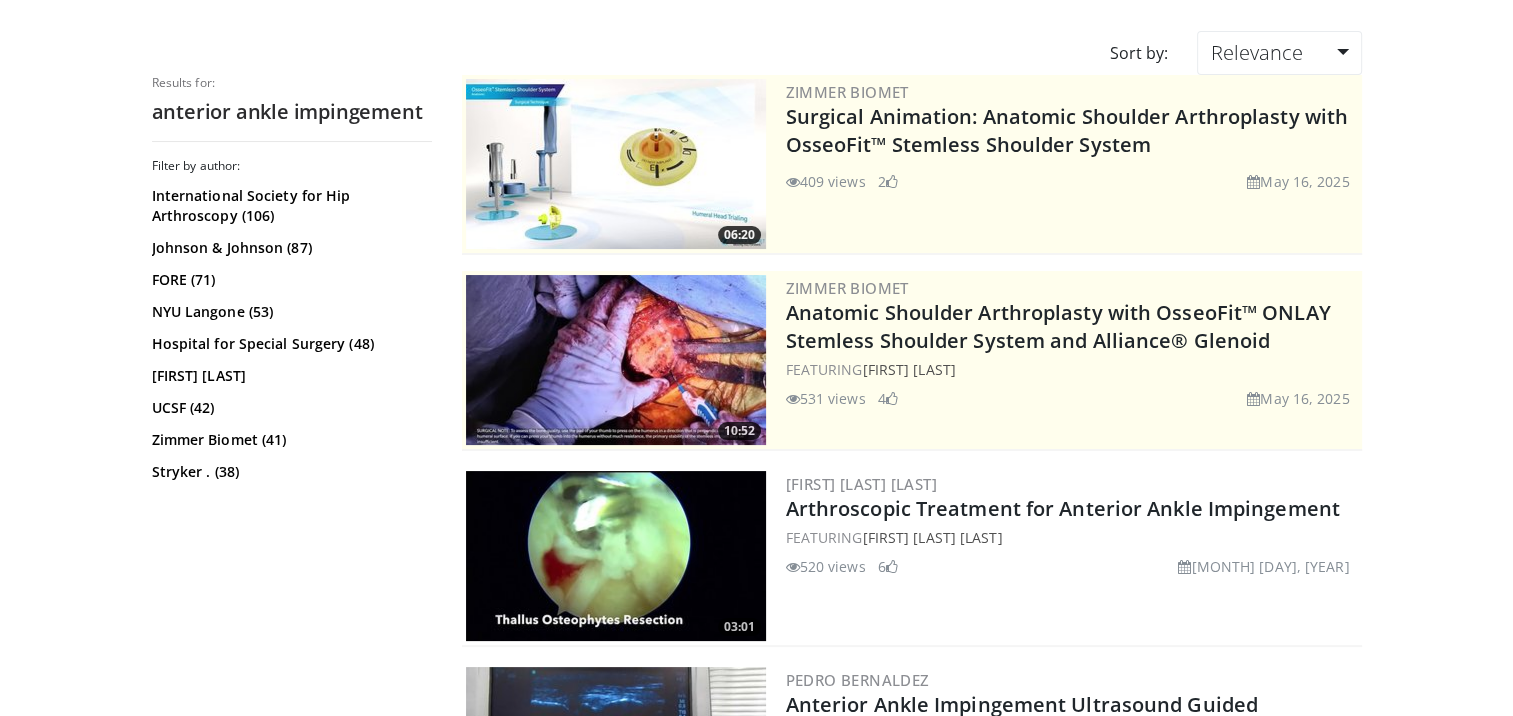 scroll, scrollTop: 129, scrollLeft: 0, axis: vertical 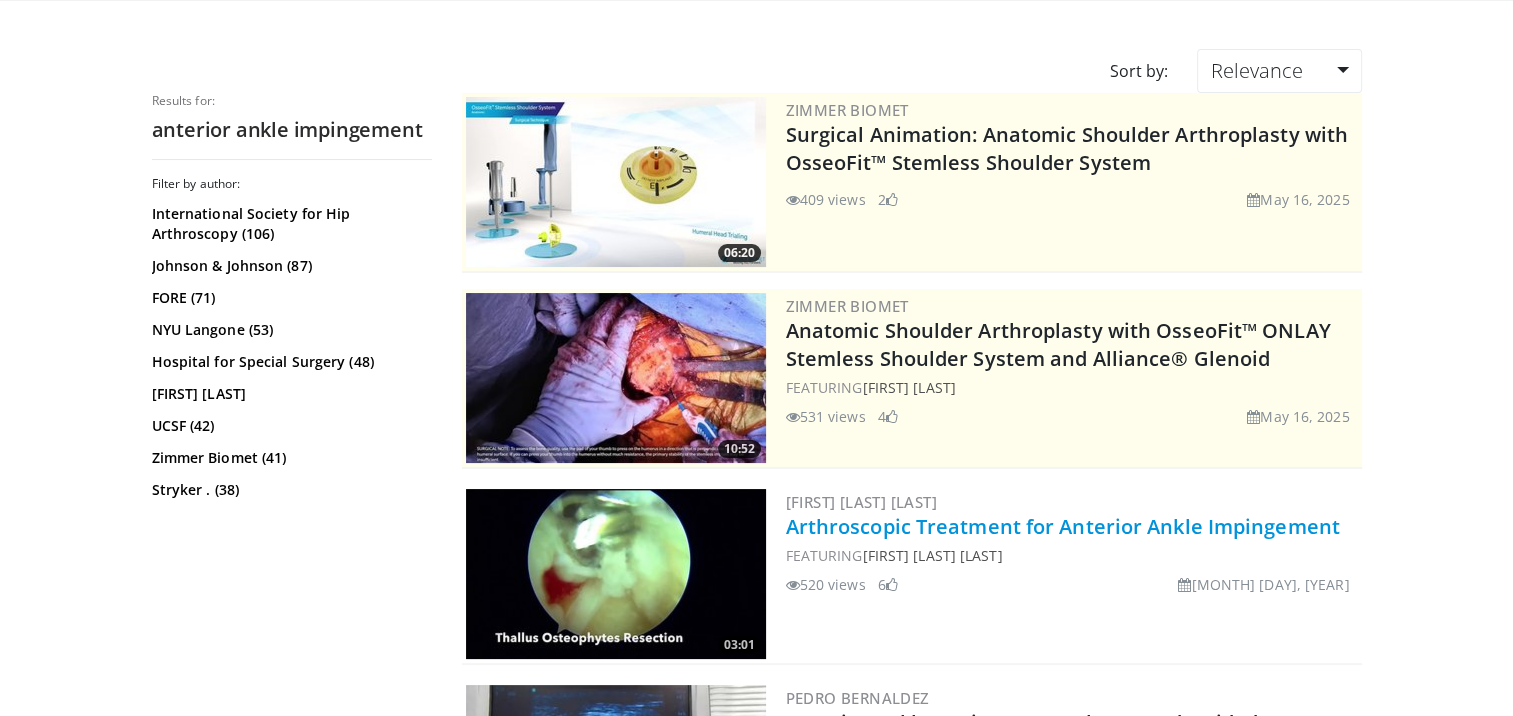 click on "Arthroscopic Treatment for Anterior Ankle Impingement" at bounding box center [1063, 526] 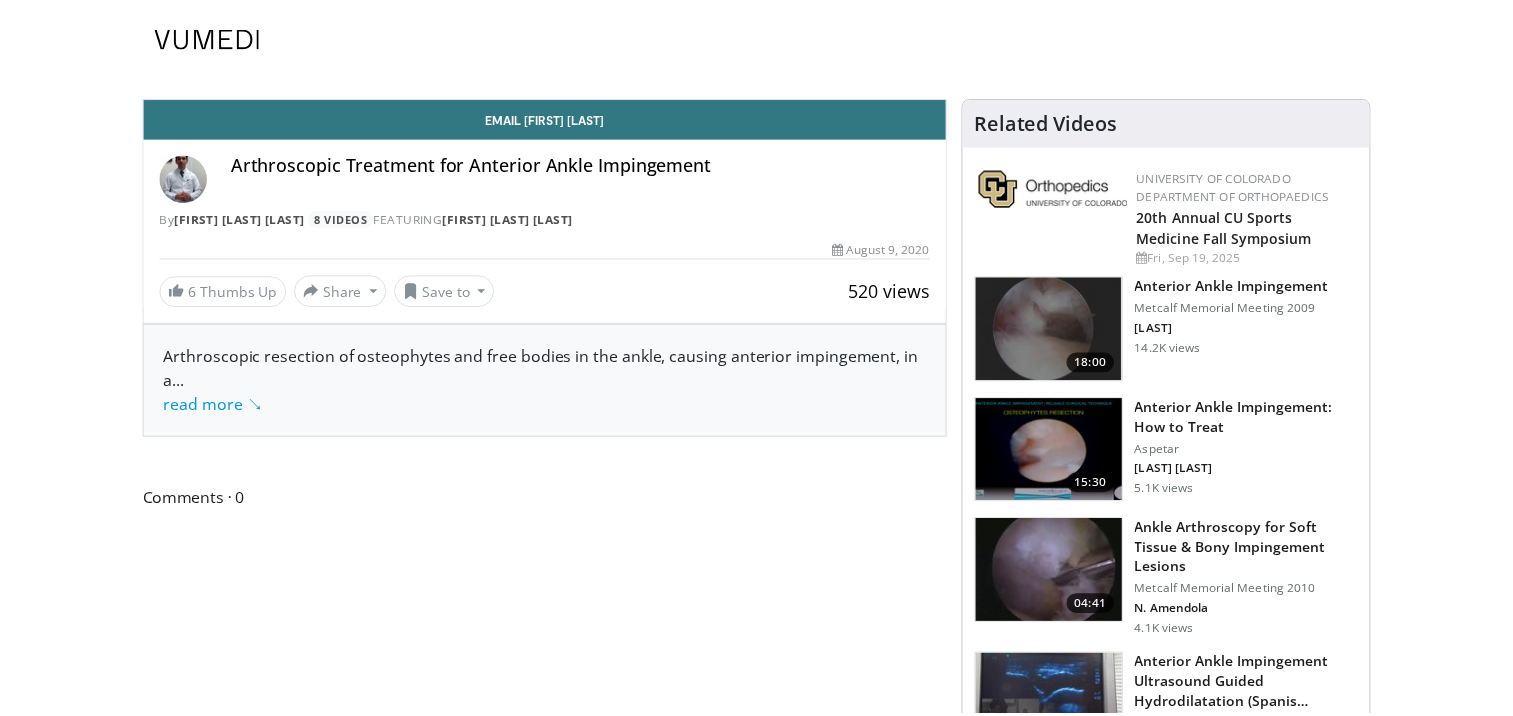 scroll, scrollTop: 0, scrollLeft: 0, axis: both 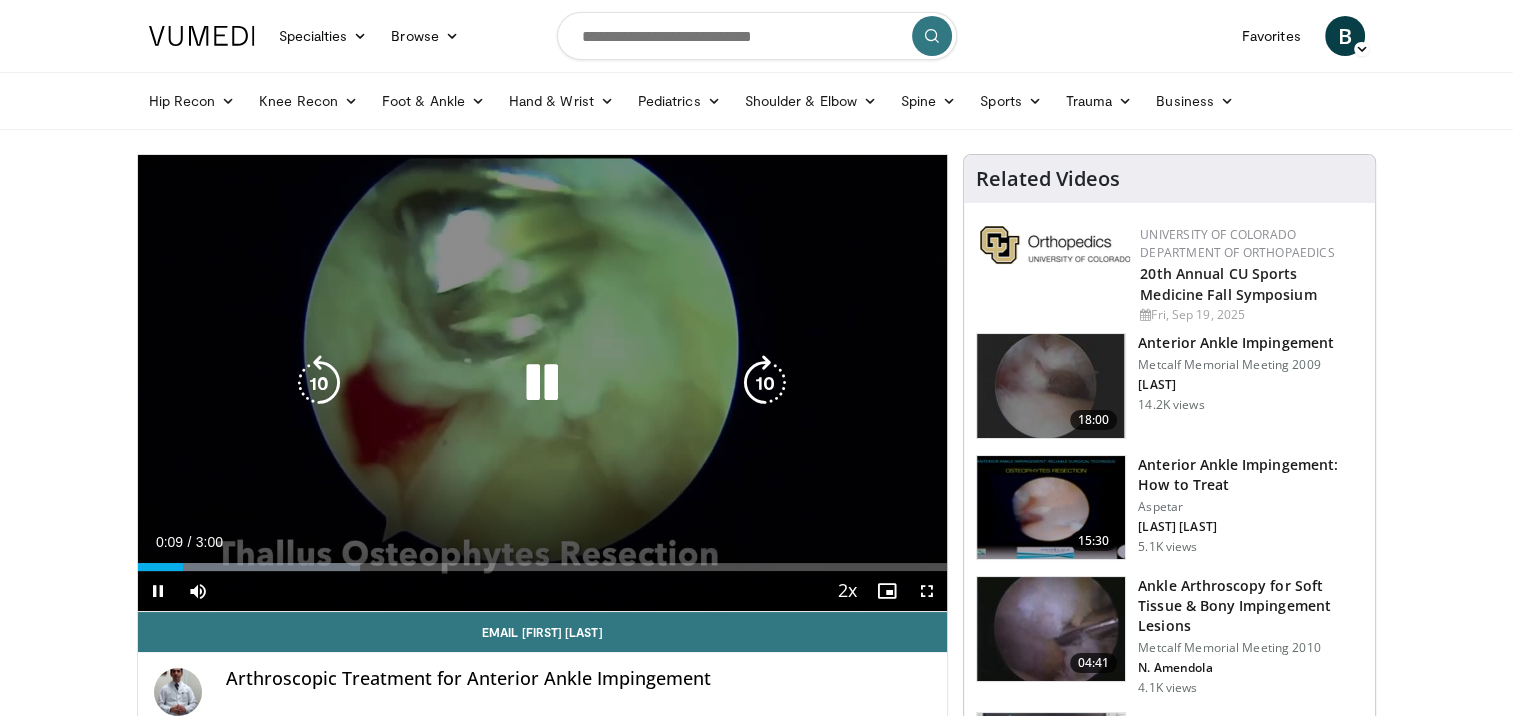 click on "10 seconds
Tap to unmute" at bounding box center [543, 383] 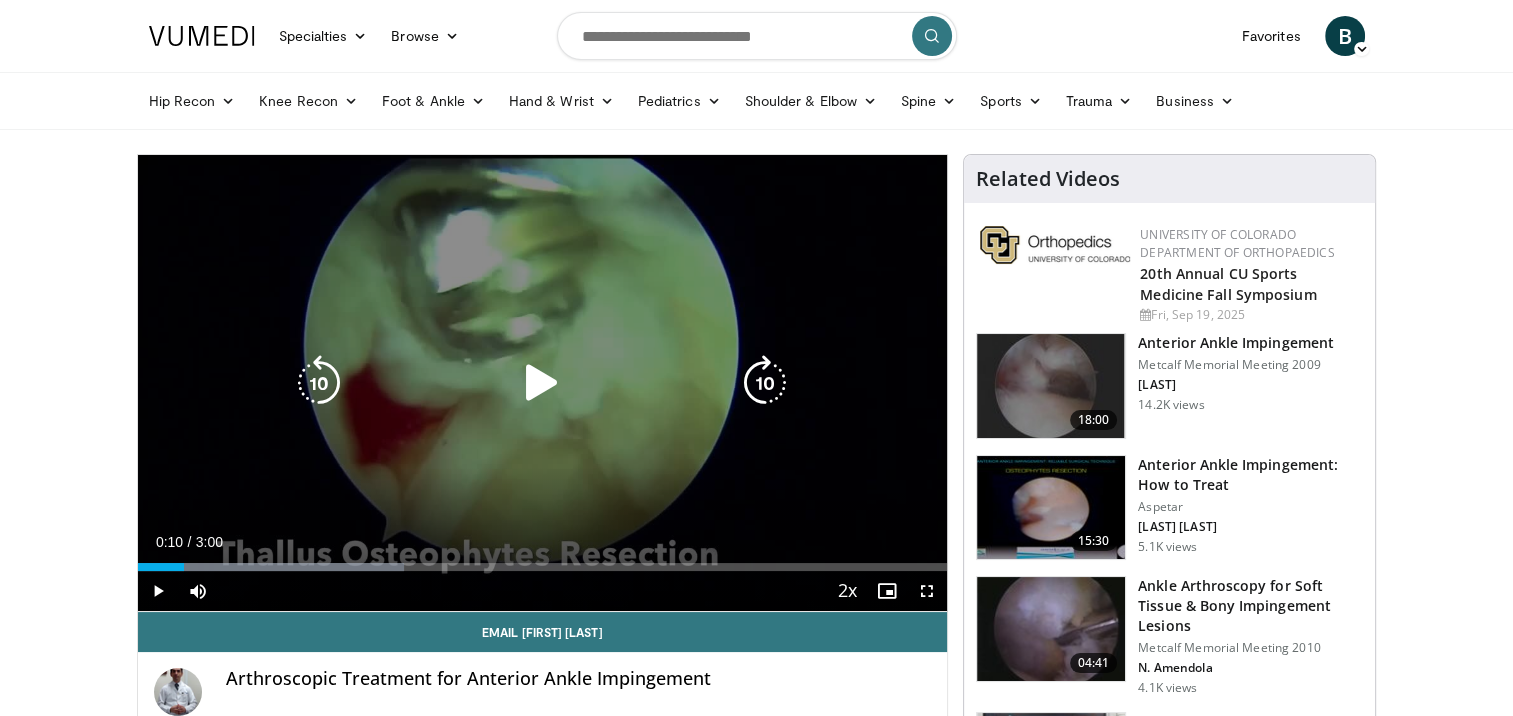 click at bounding box center [542, 383] 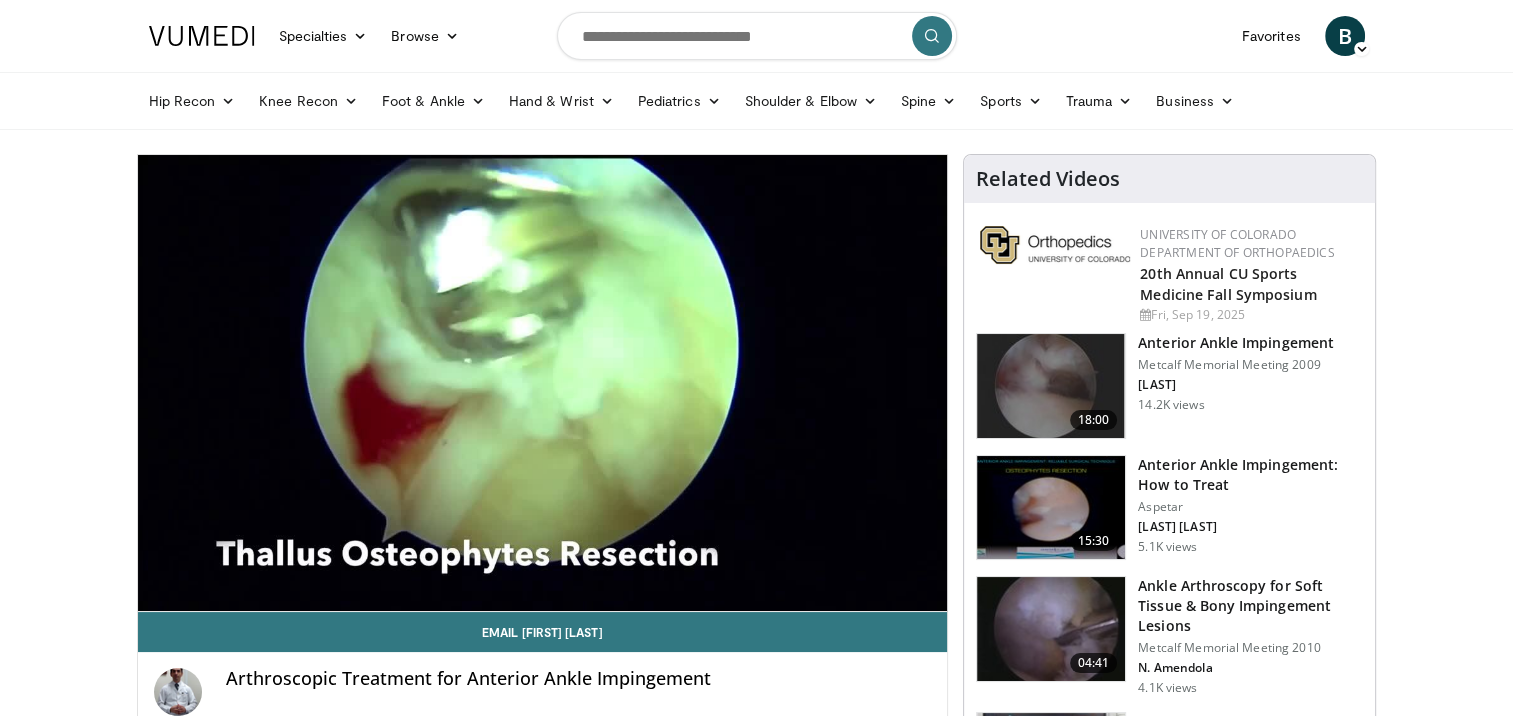 click at bounding box center (1051, 629) 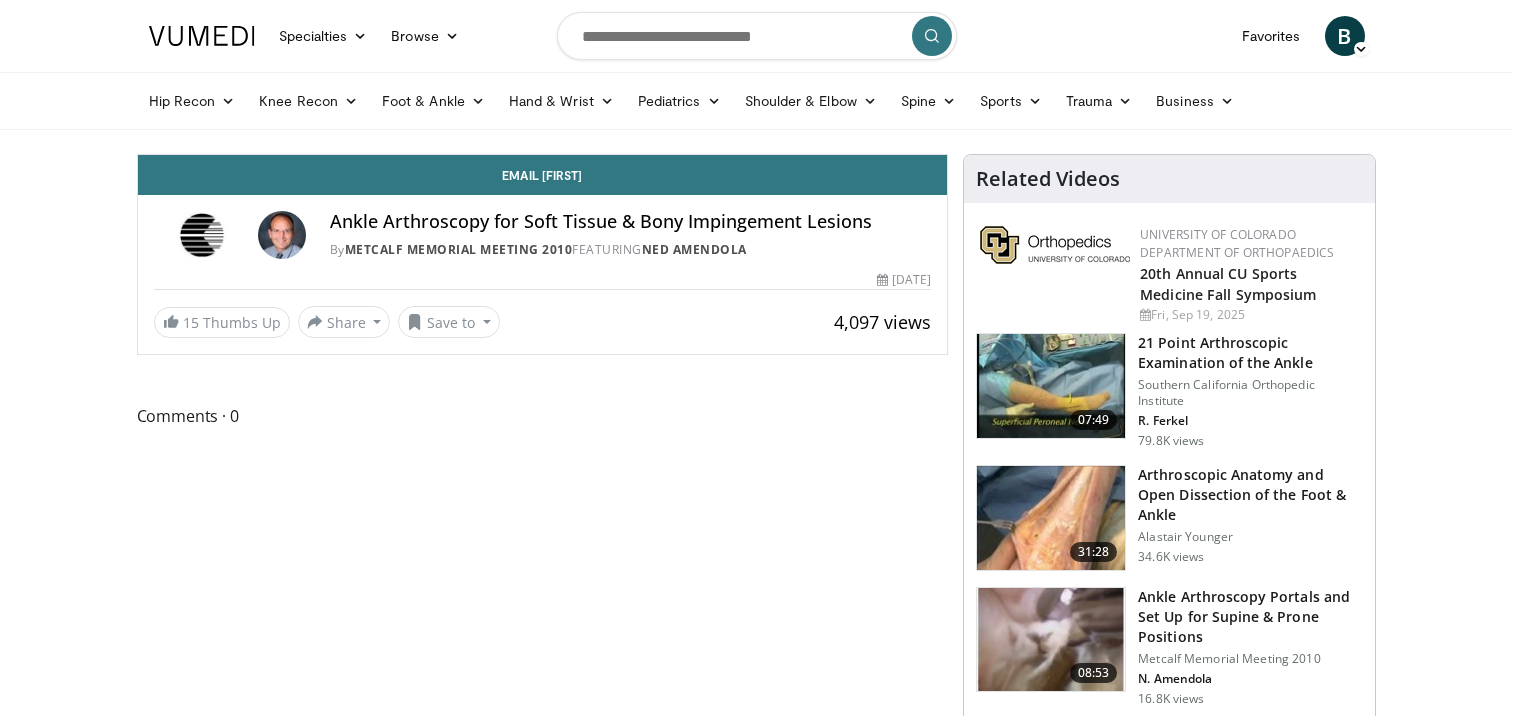 scroll, scrollTop: 0, scrollLeft: 0, axis: both 